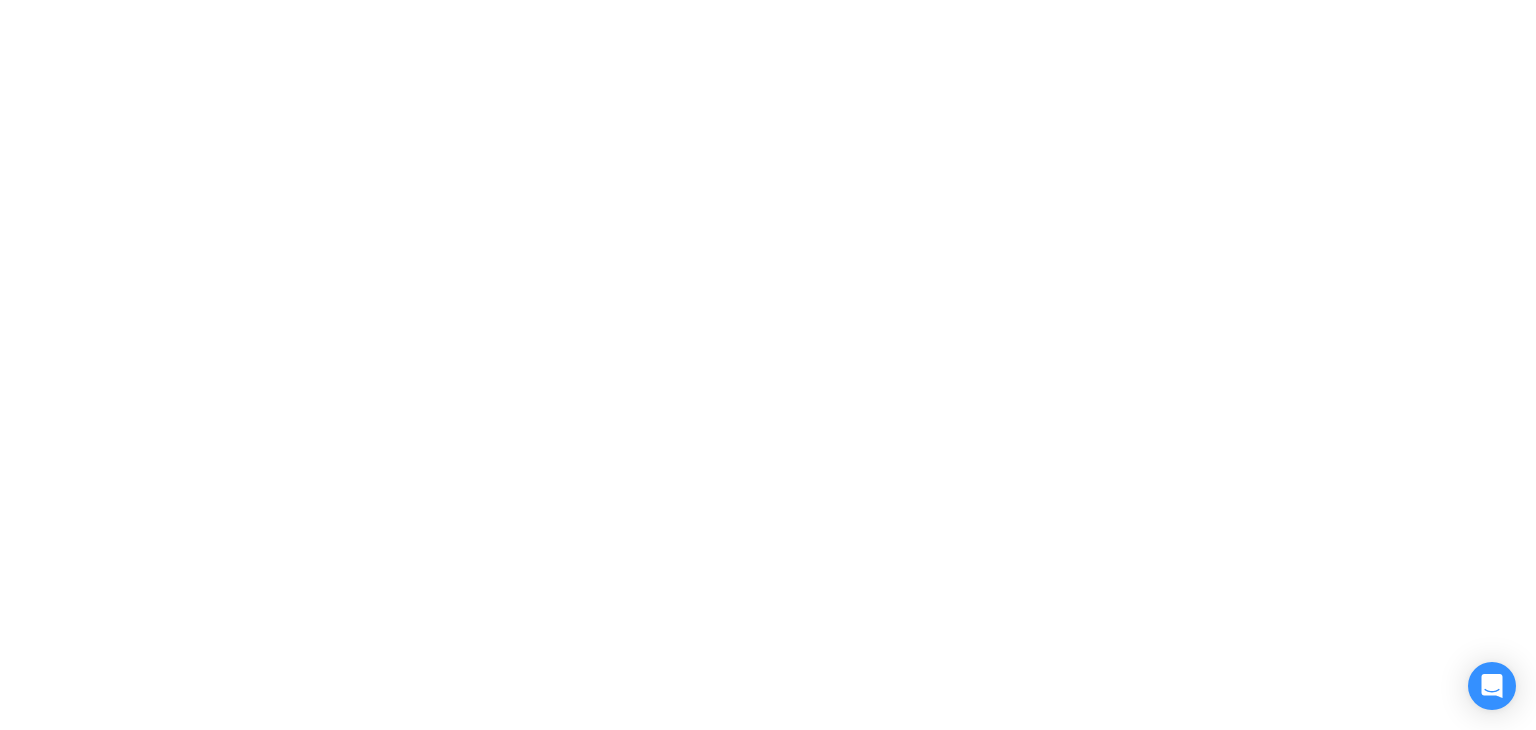 scroll, scrollTop: 0, scrollLeft: 0, axis: both 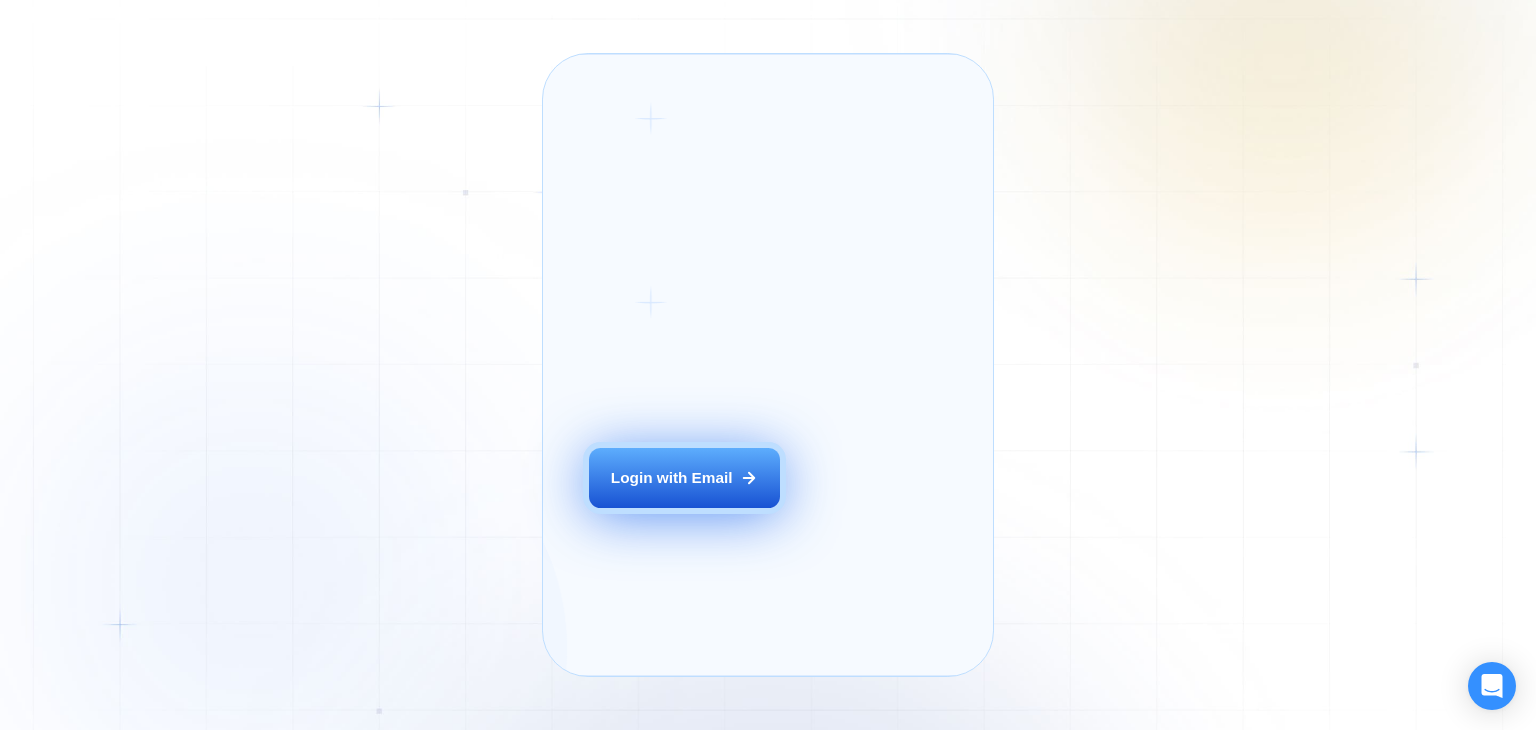 click on "Login with Email" at bounding box center (672, 477) 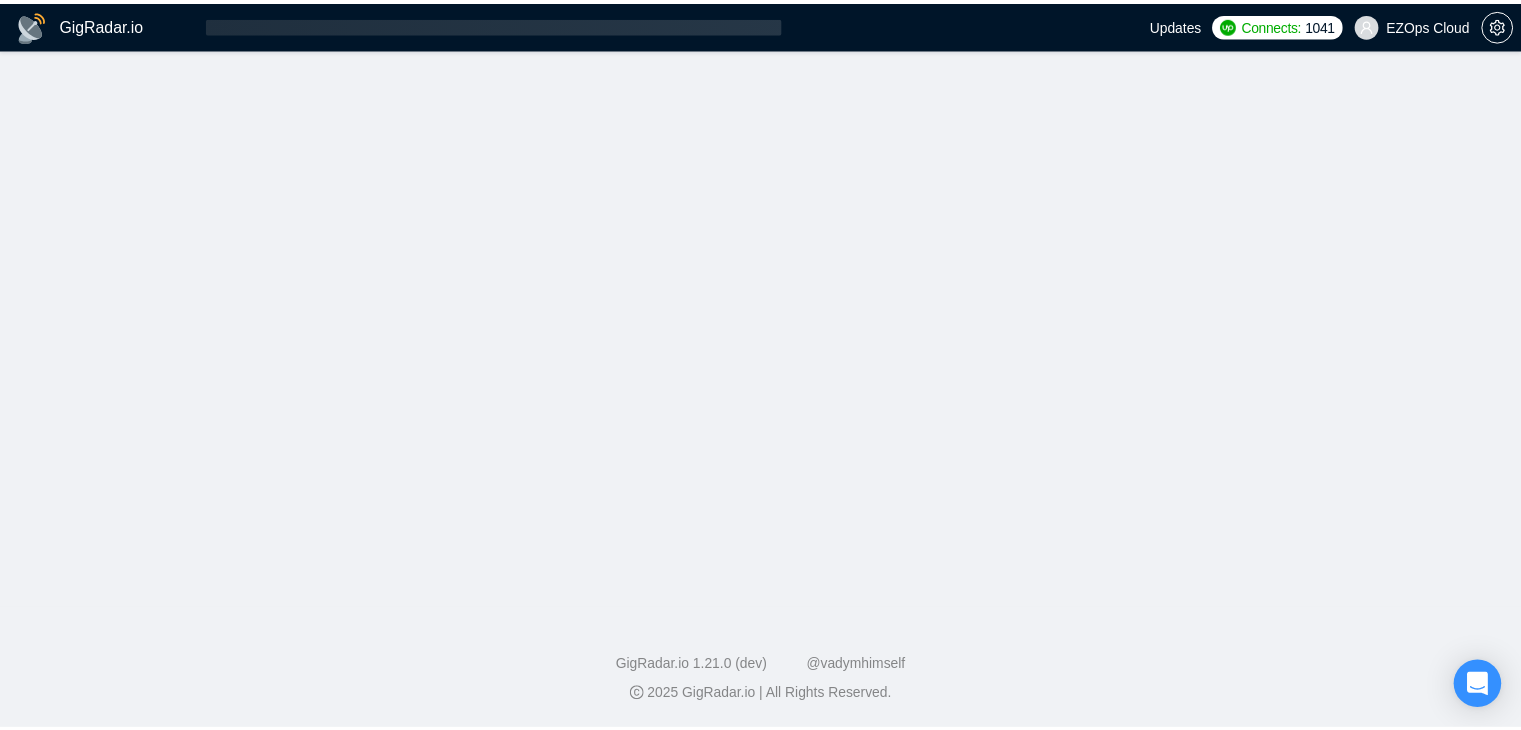 scroll, scrollTop: 0, scrollLeft: 0, axis: both 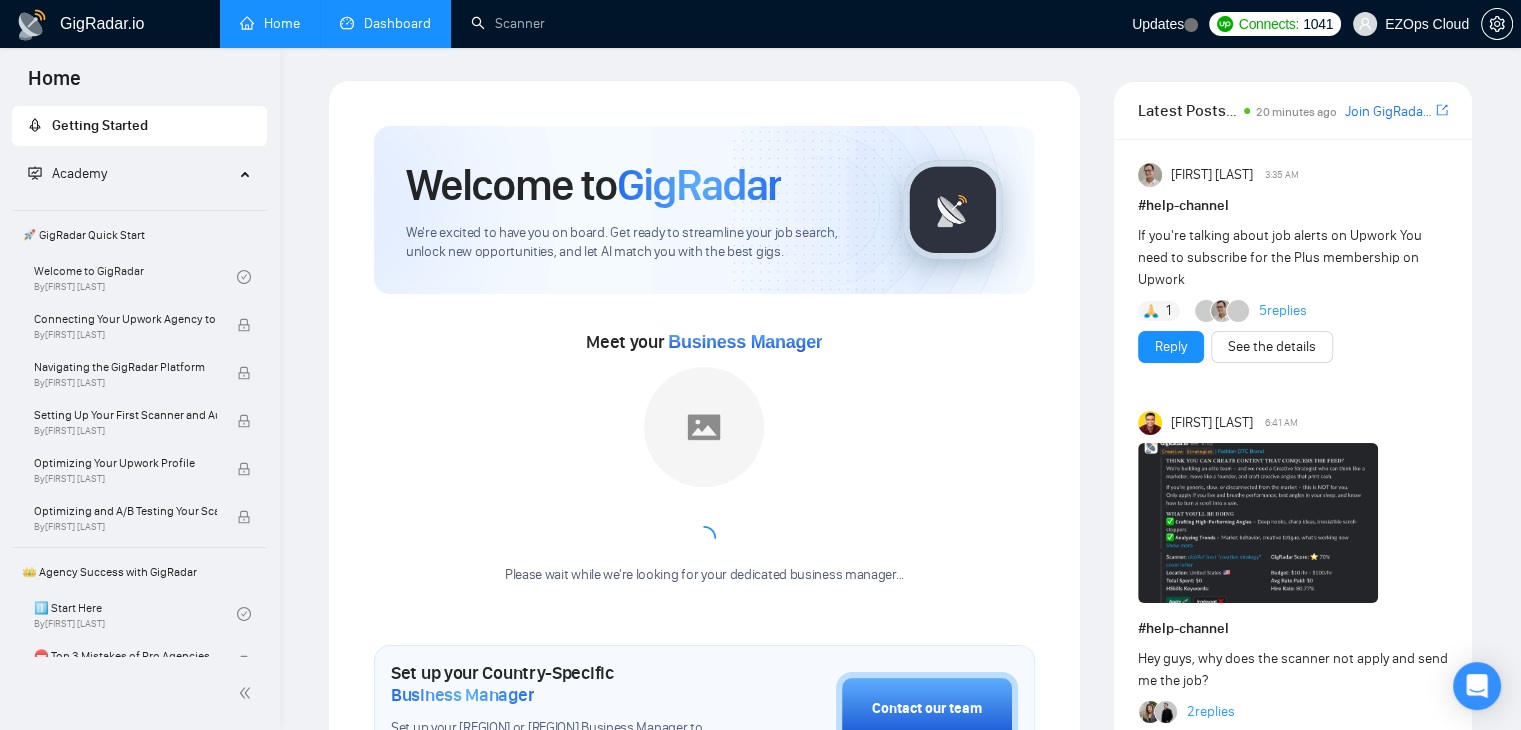 click on "Dashboard" at bounding box center [385, 23] 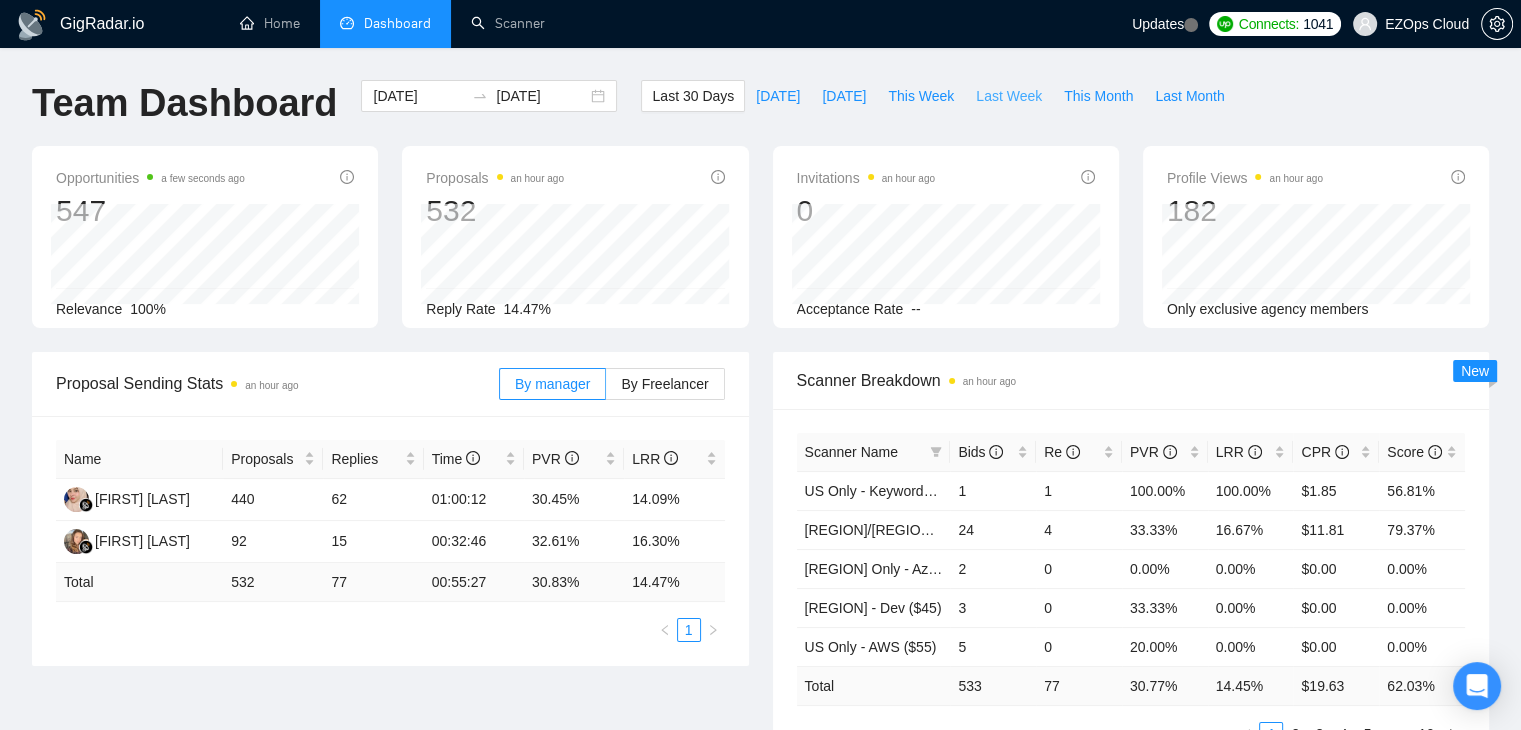 click on "Last Week" at bounding box center [1009, 96] 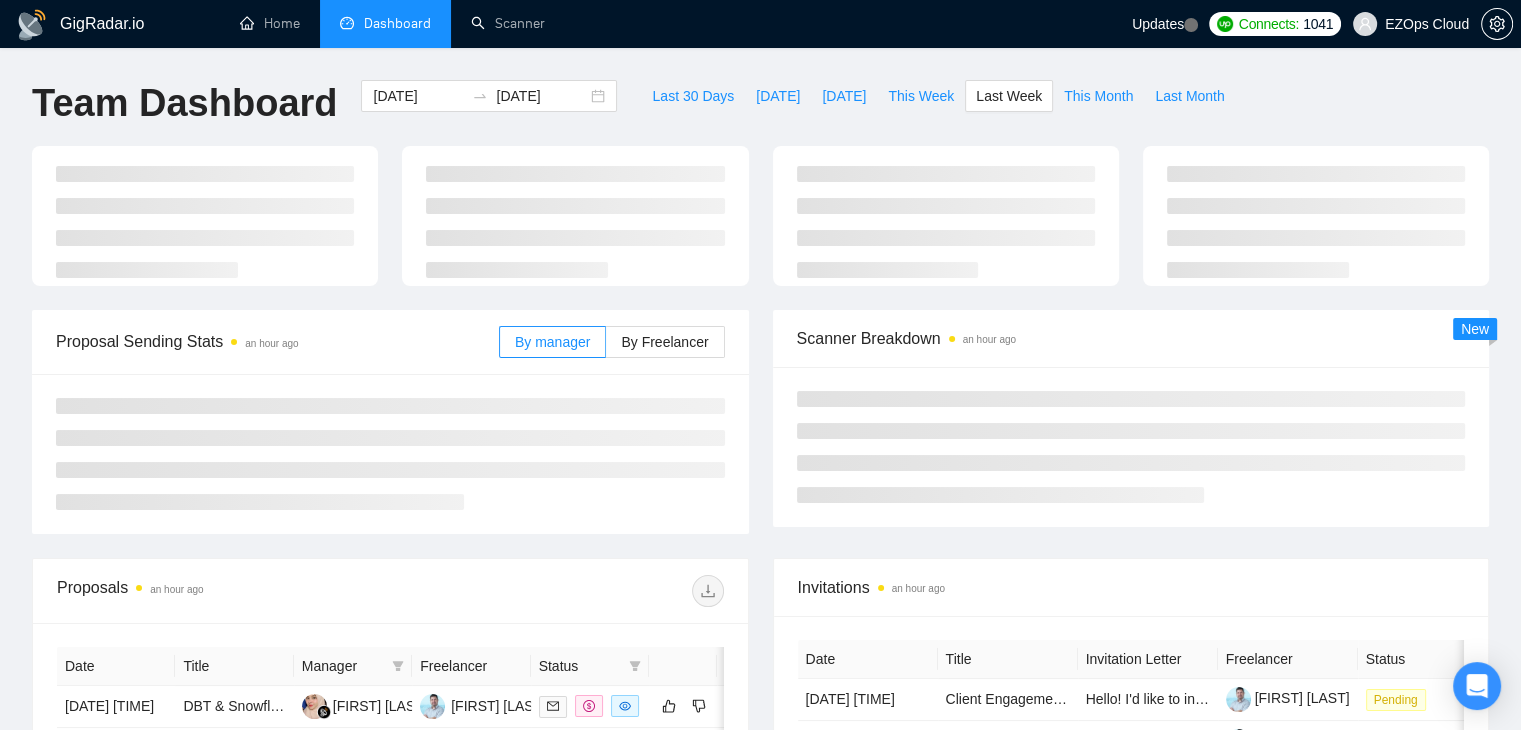 type on "[DATE]" 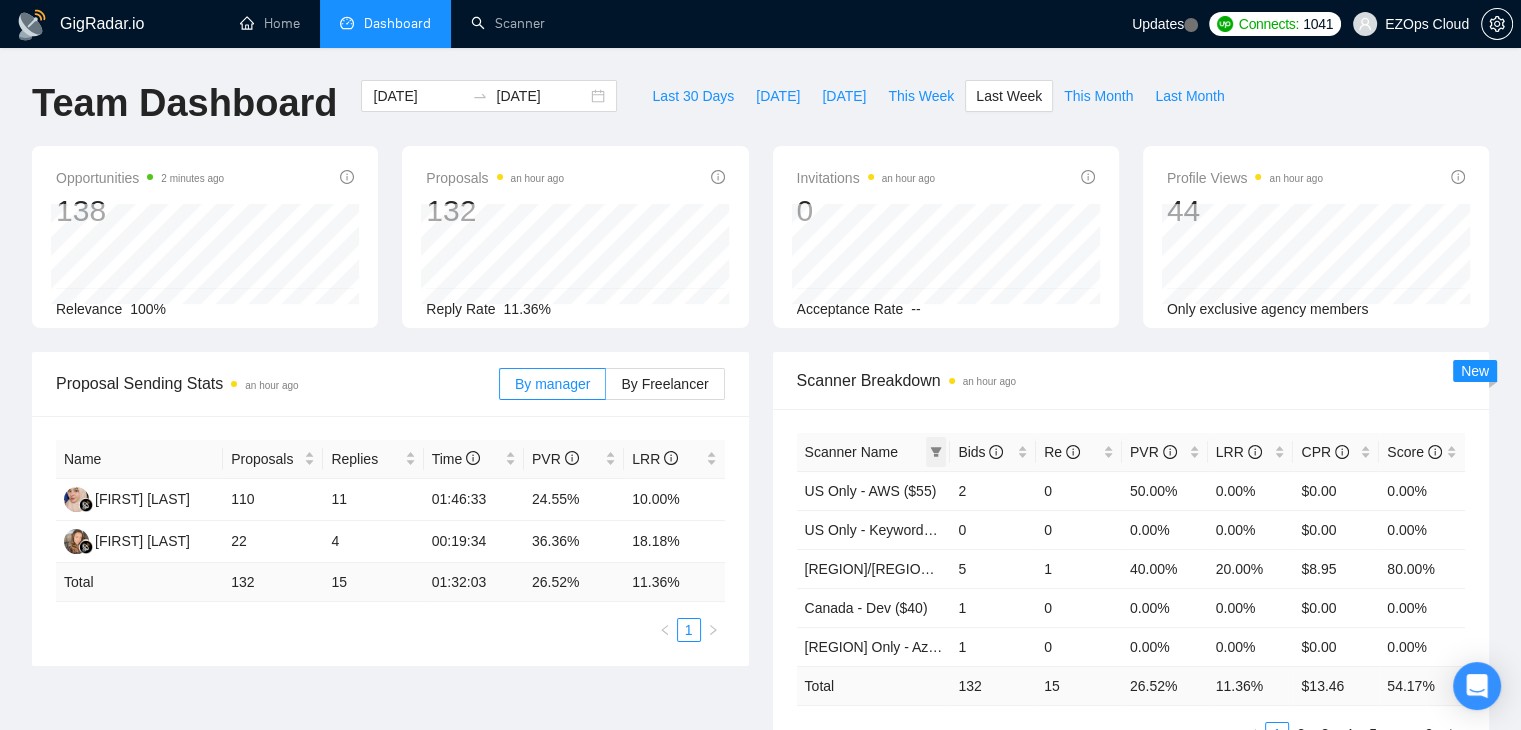 click at bounding box center [936, 452] 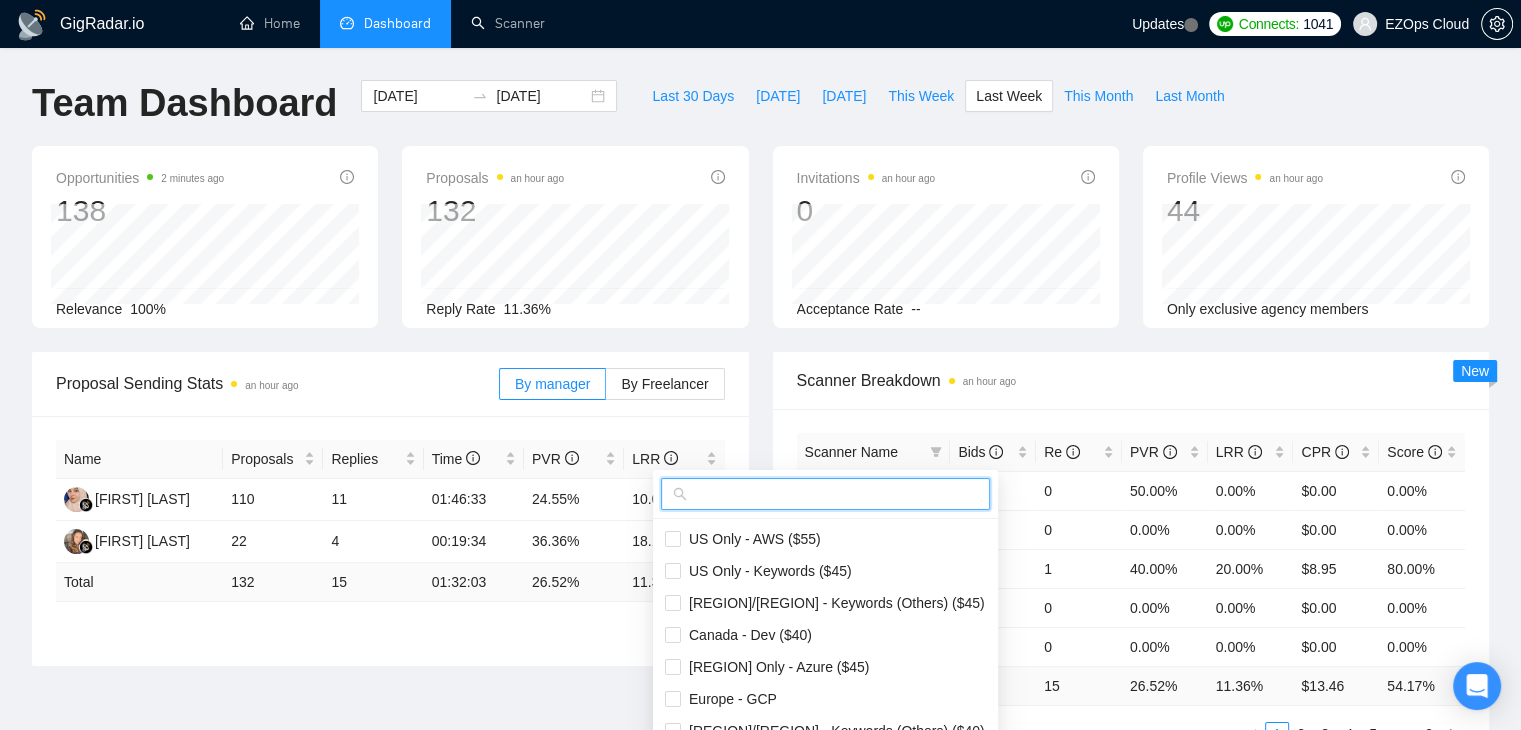 click at bounding box center [834, 494] 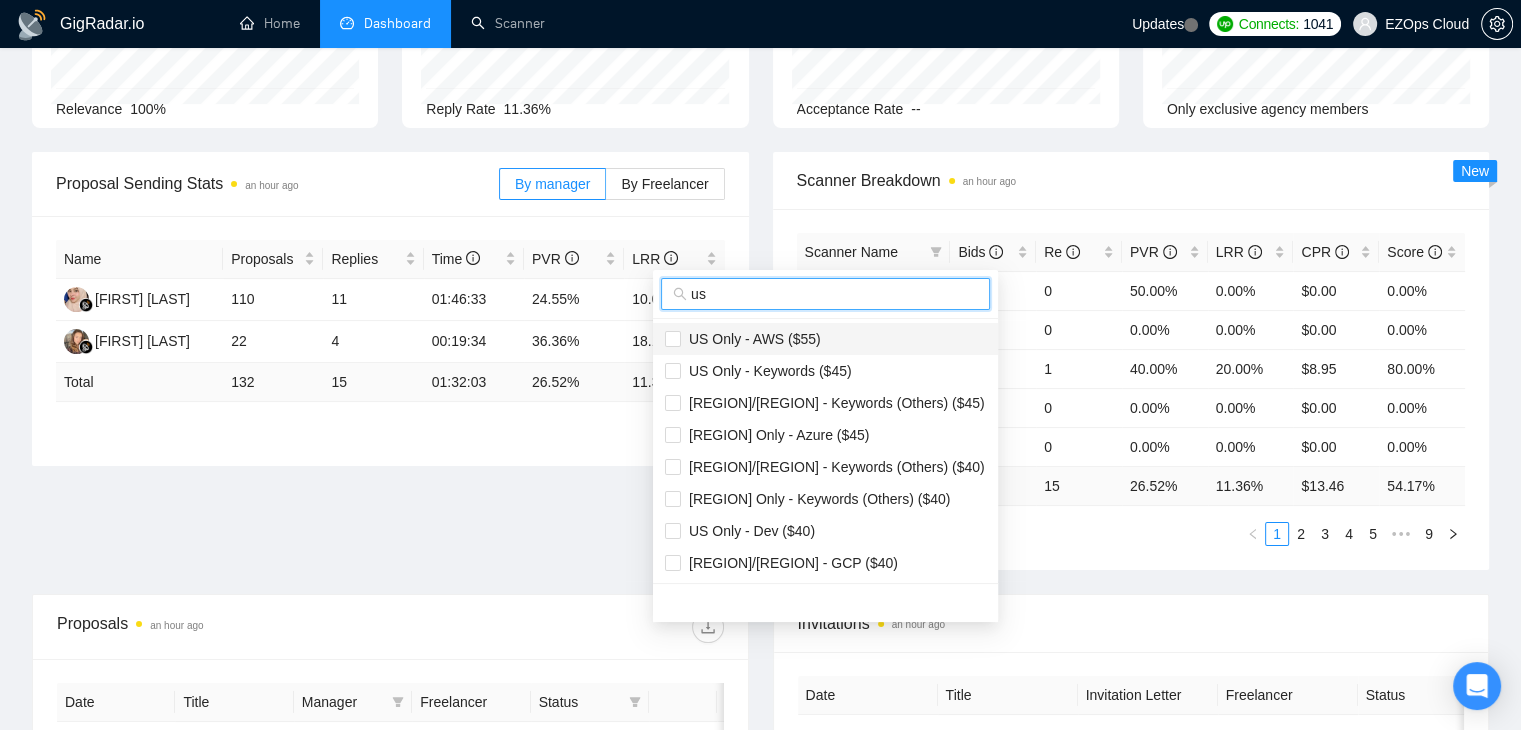 type on "us" 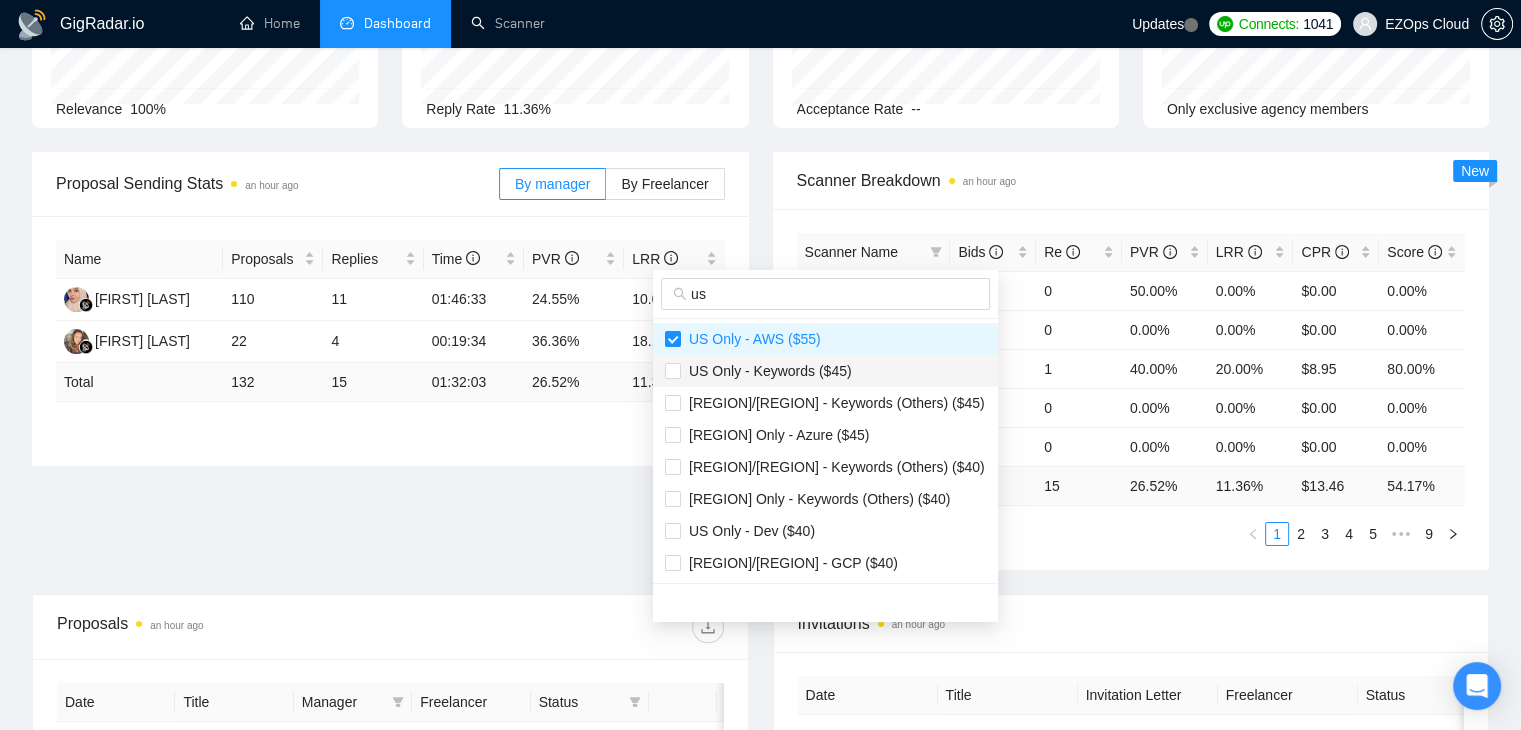 click on "US Only - Keywords ($45)" at bounding box center [766, 371] 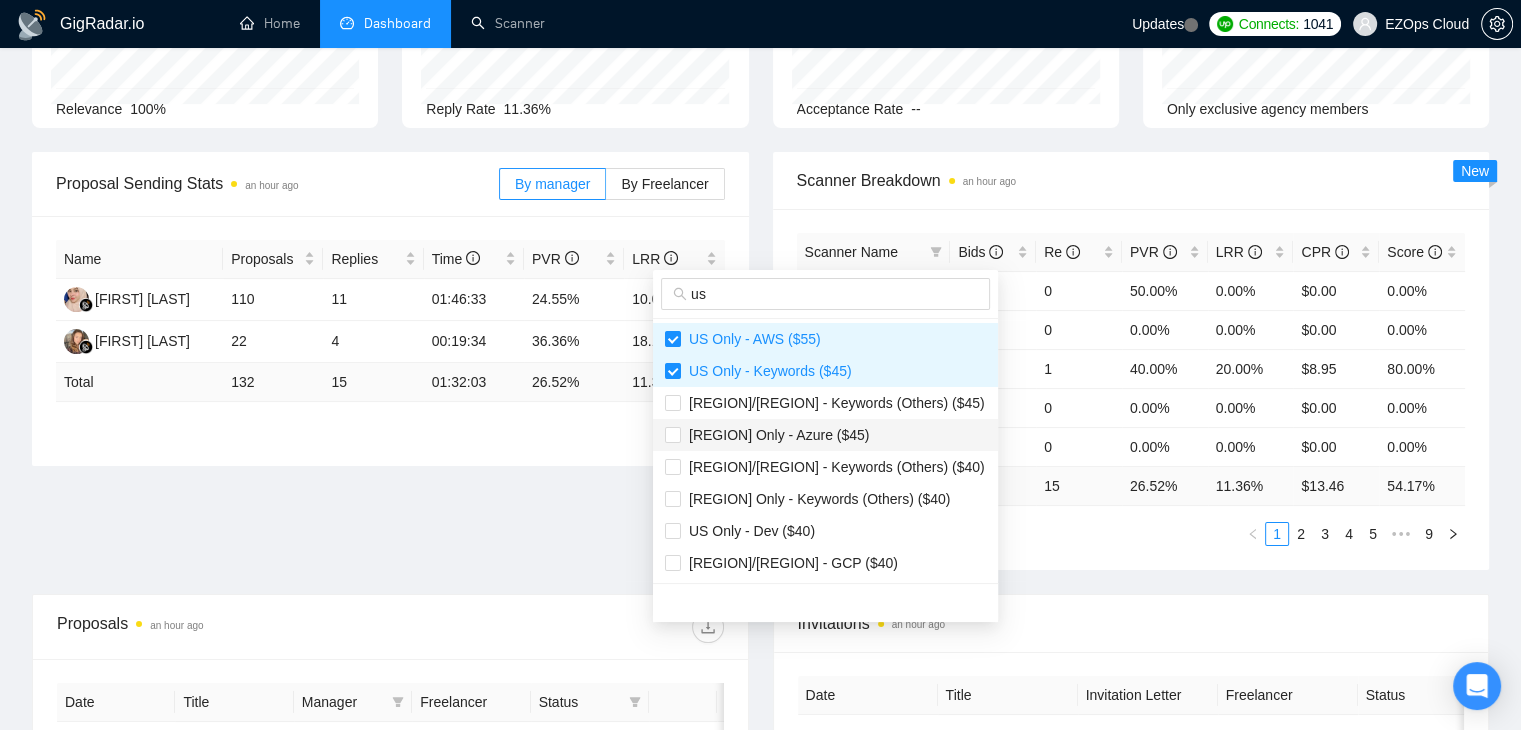 click on "[REGION] Only - Azure ($45)" at bounding box center [825, 435] 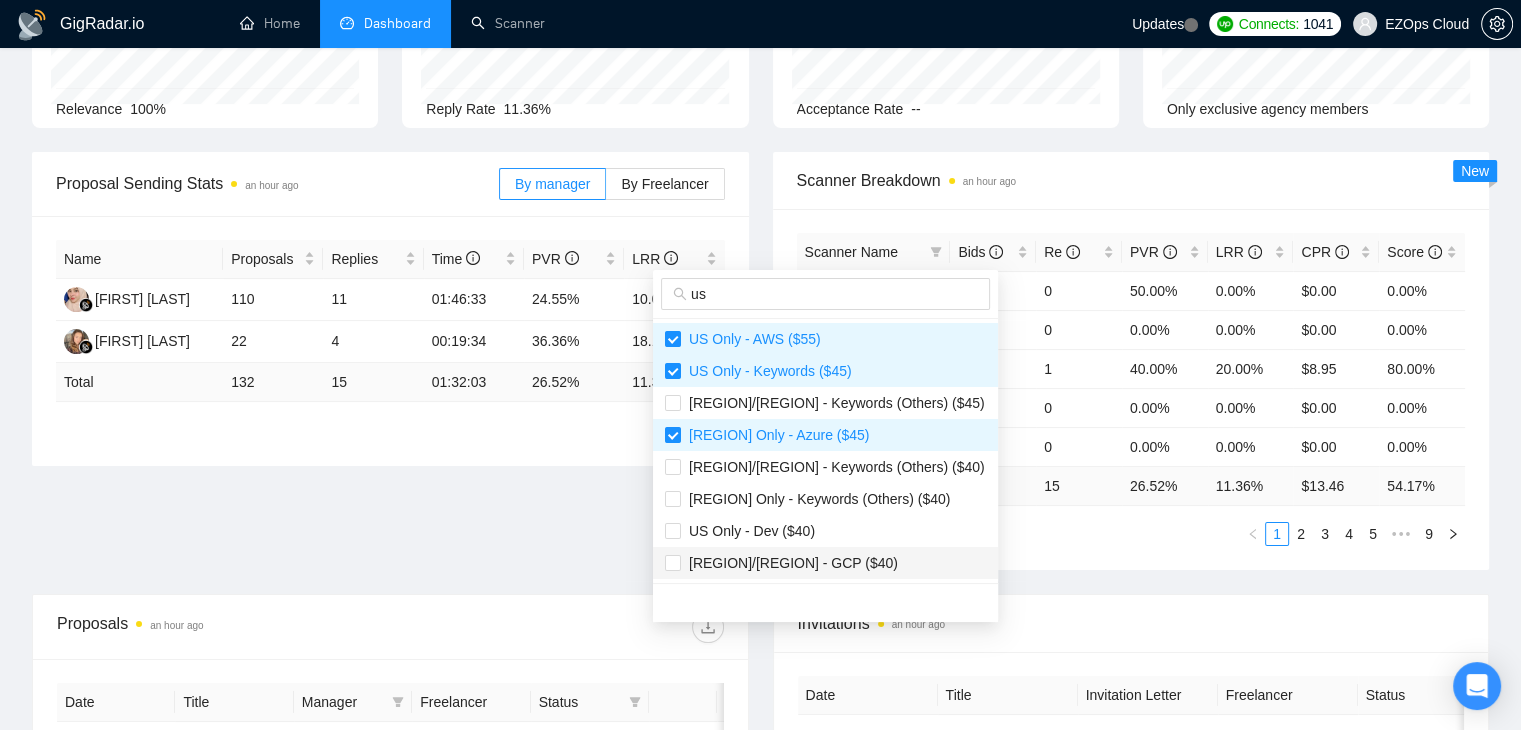 click on "[REGION]/[REGION] - GCP ($40)" at bounding box center [825, 563] 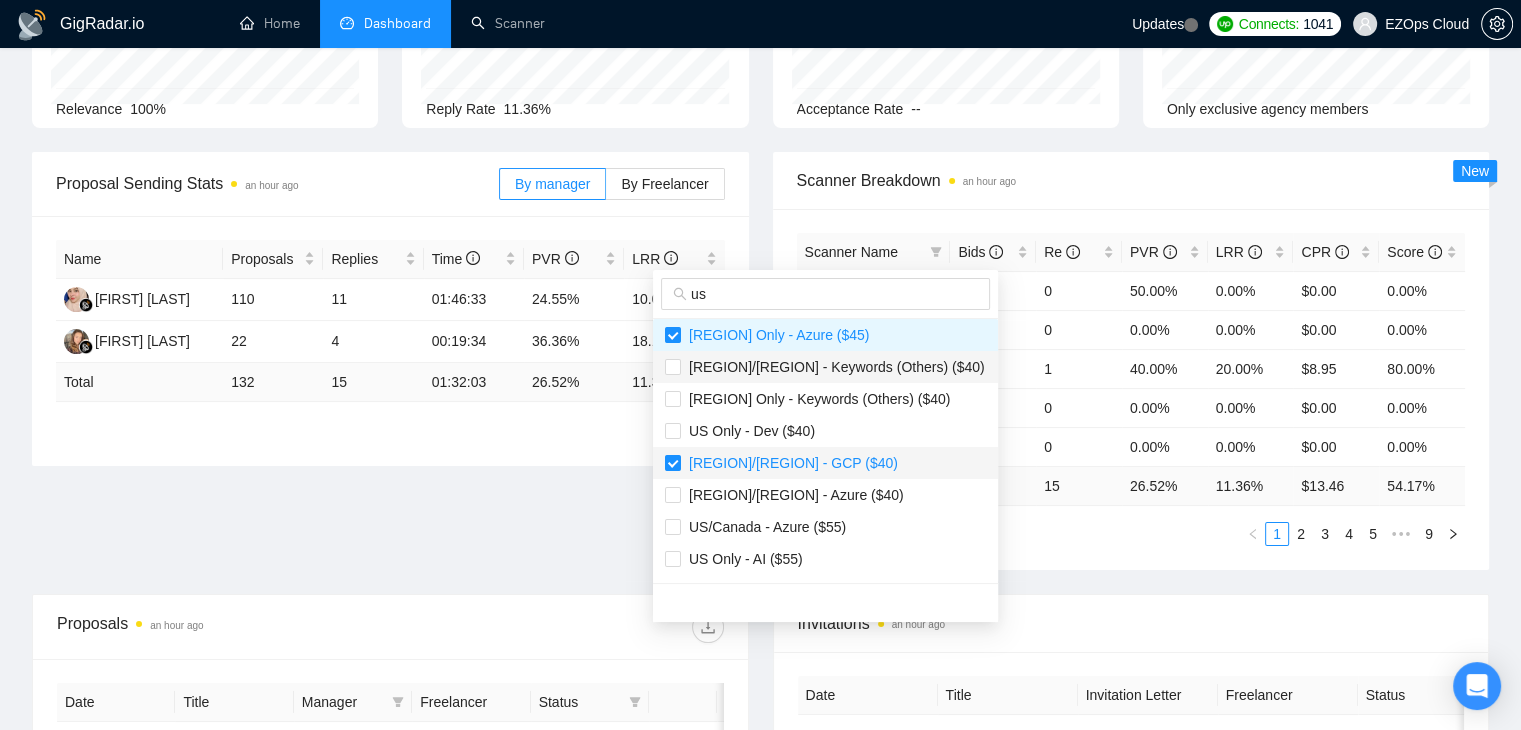 scroll, scrollTop: 200, scrollLeft: 0, axis: vertical 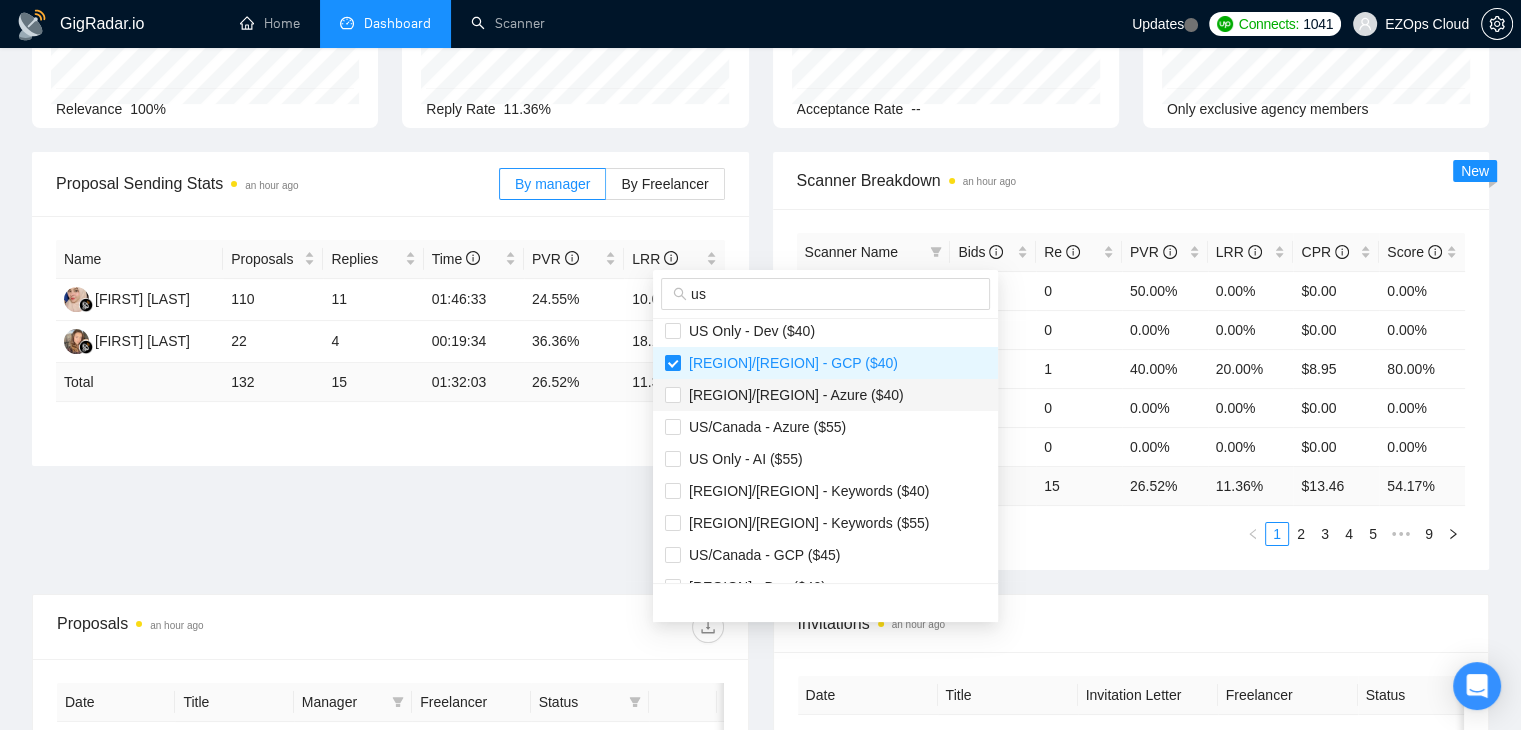 click on "[REGION]/[REGION] - Azure ($40)" at bounding box center (792, 395) 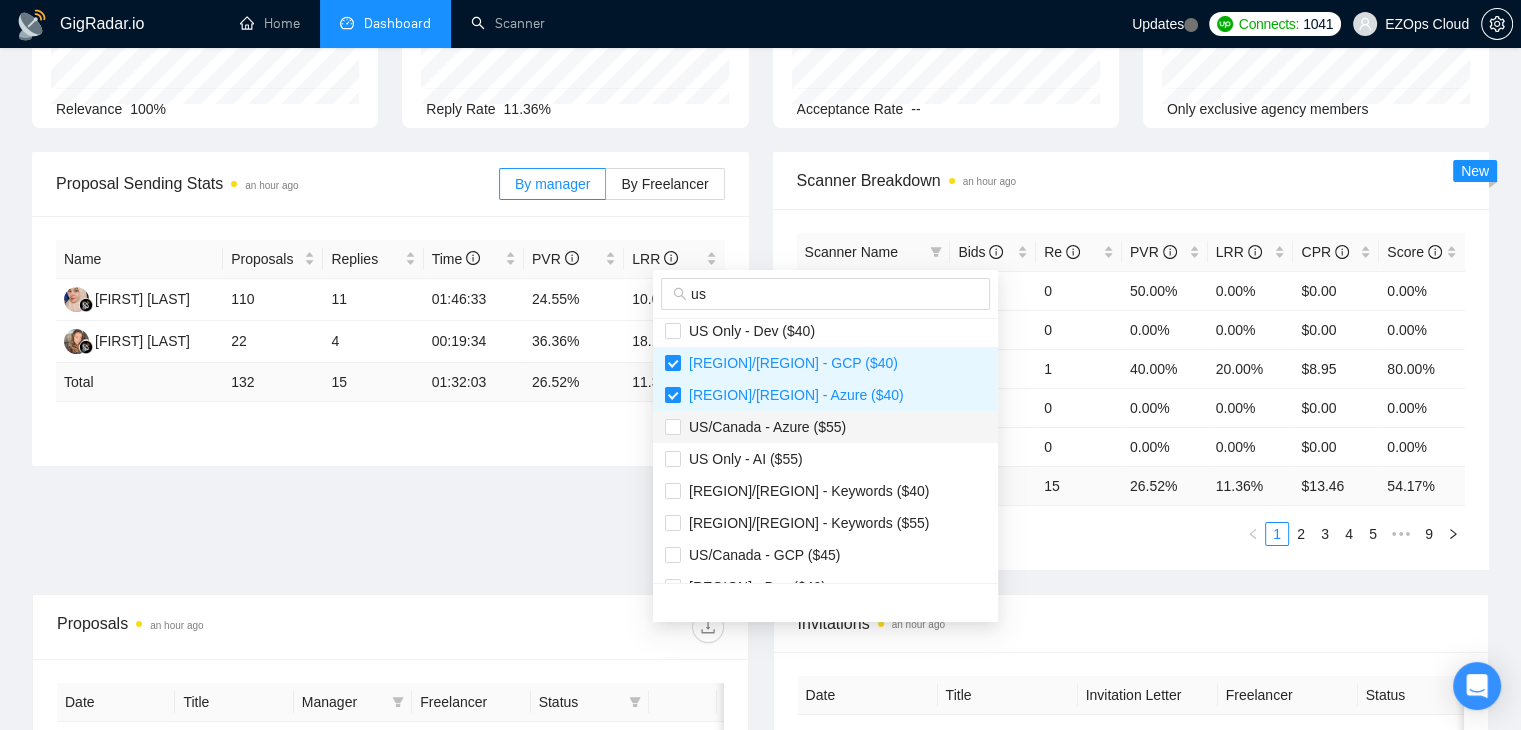 click on "US/Canada - Azure ($55)" at bounding box center (763, 427) 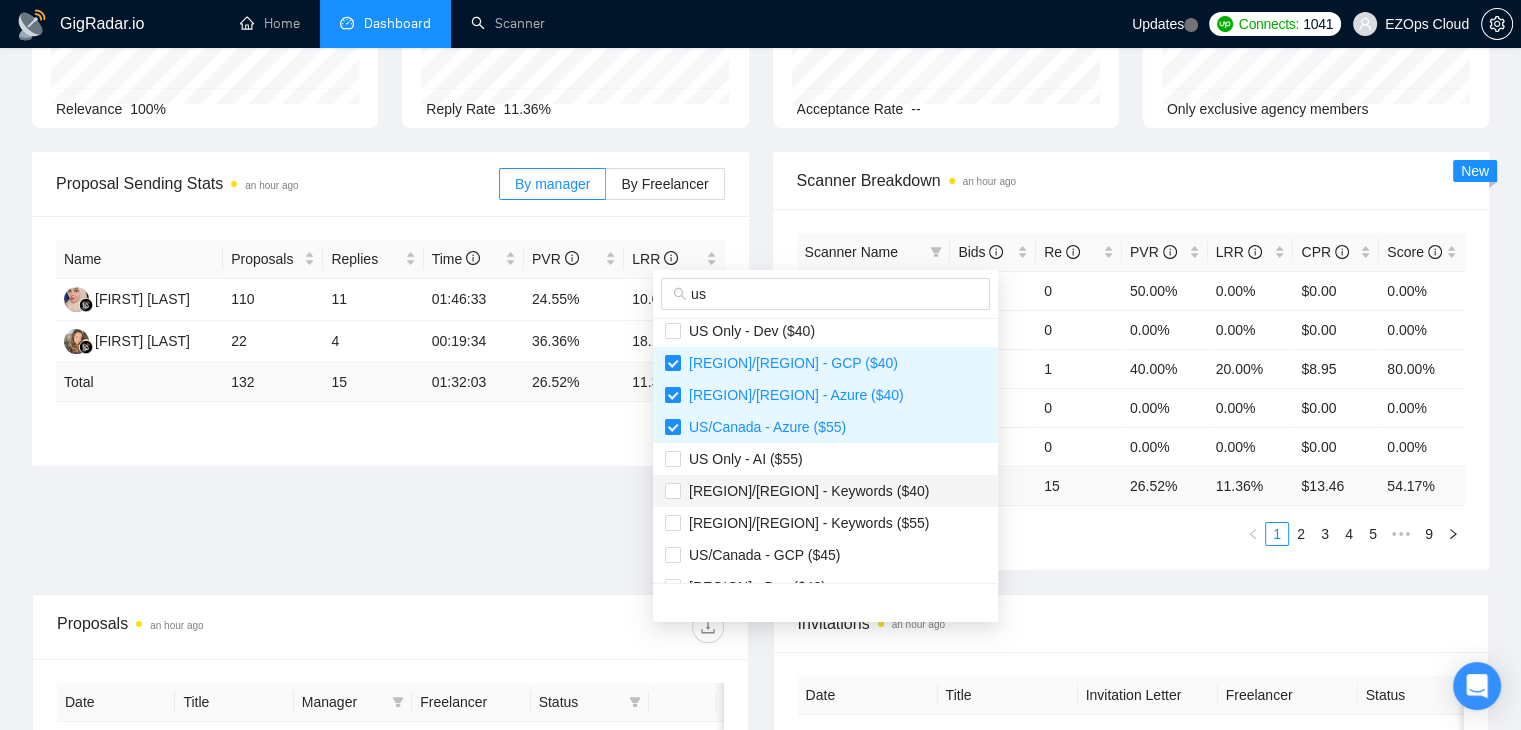 click on "[REGION]/[REGION] - Keywords ($40)" at bounding box center [805, 491] 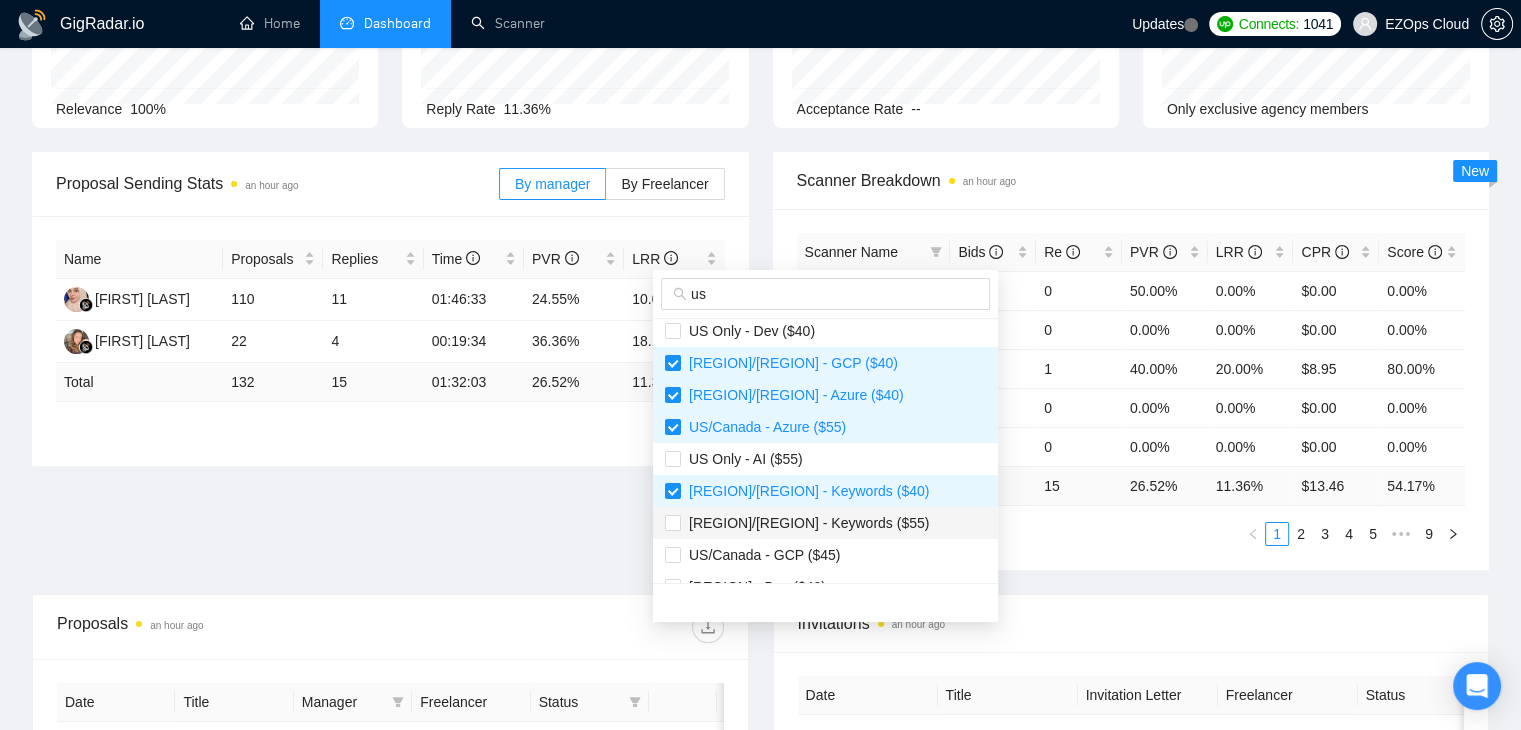 click on "[REGION]/[REGION] - Keywords ($55)" at bounding box center [805, 523] 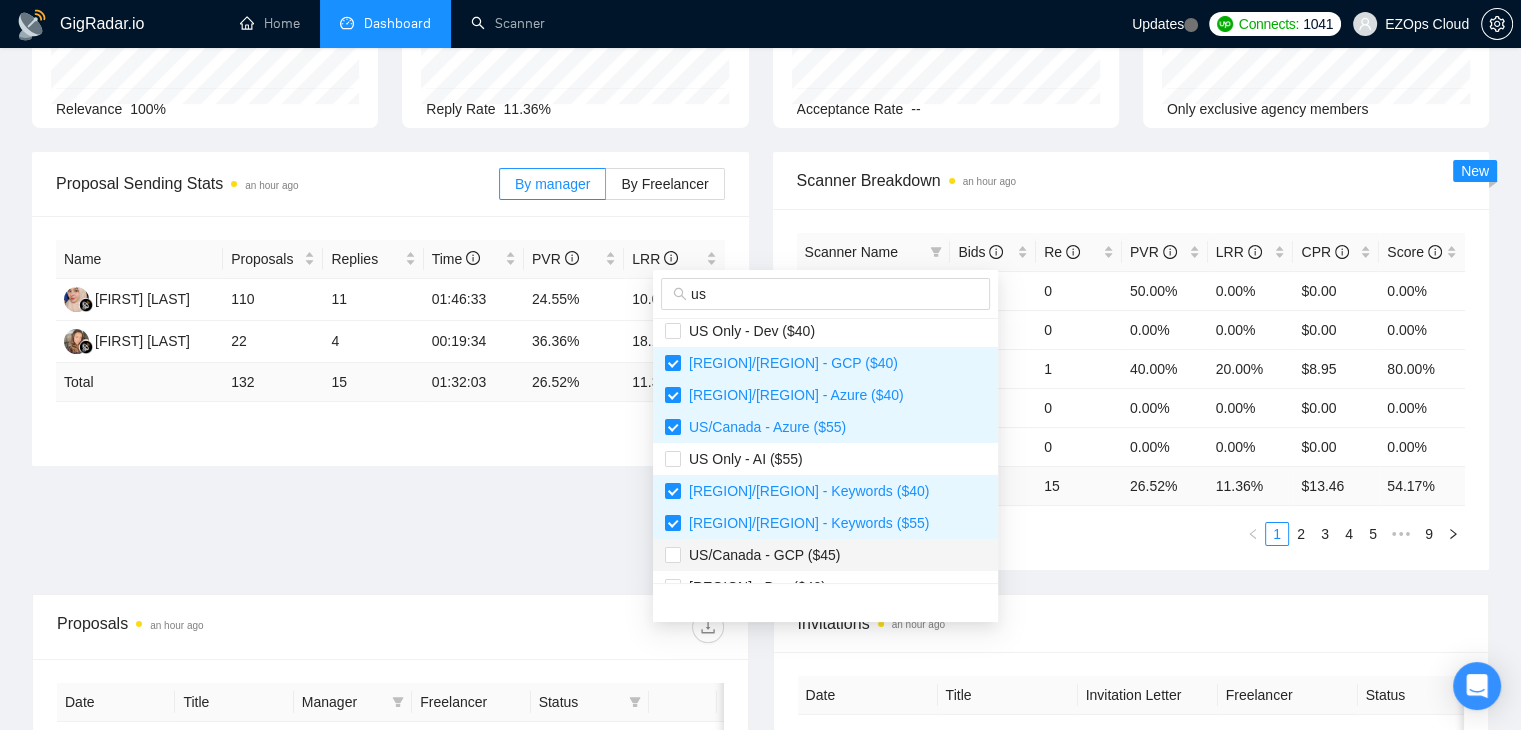 click on "US/Canada - GCP ($45)" at bounding box center [825, 555] 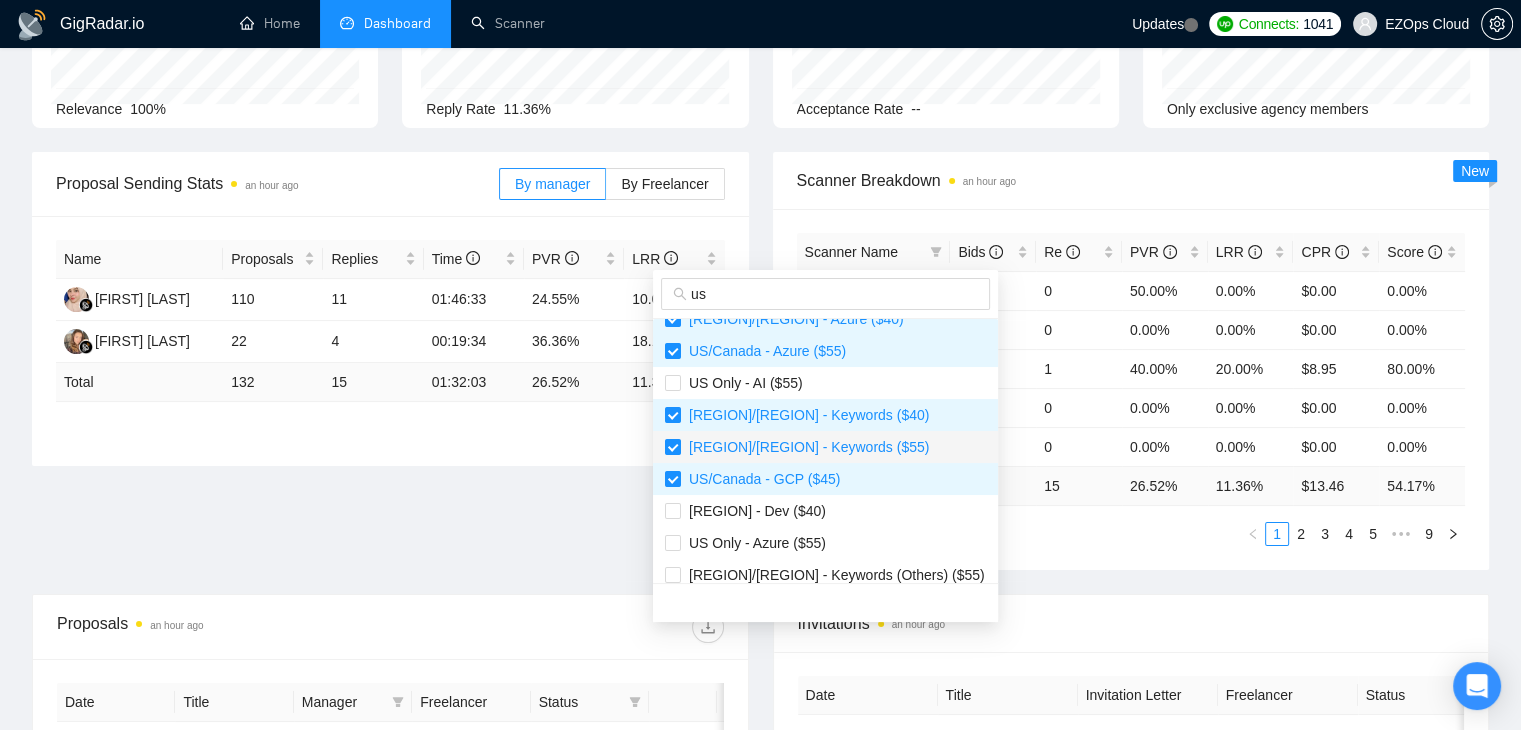 scroll, scrollTop: 400, scrollLeft: 0, axis: vertical 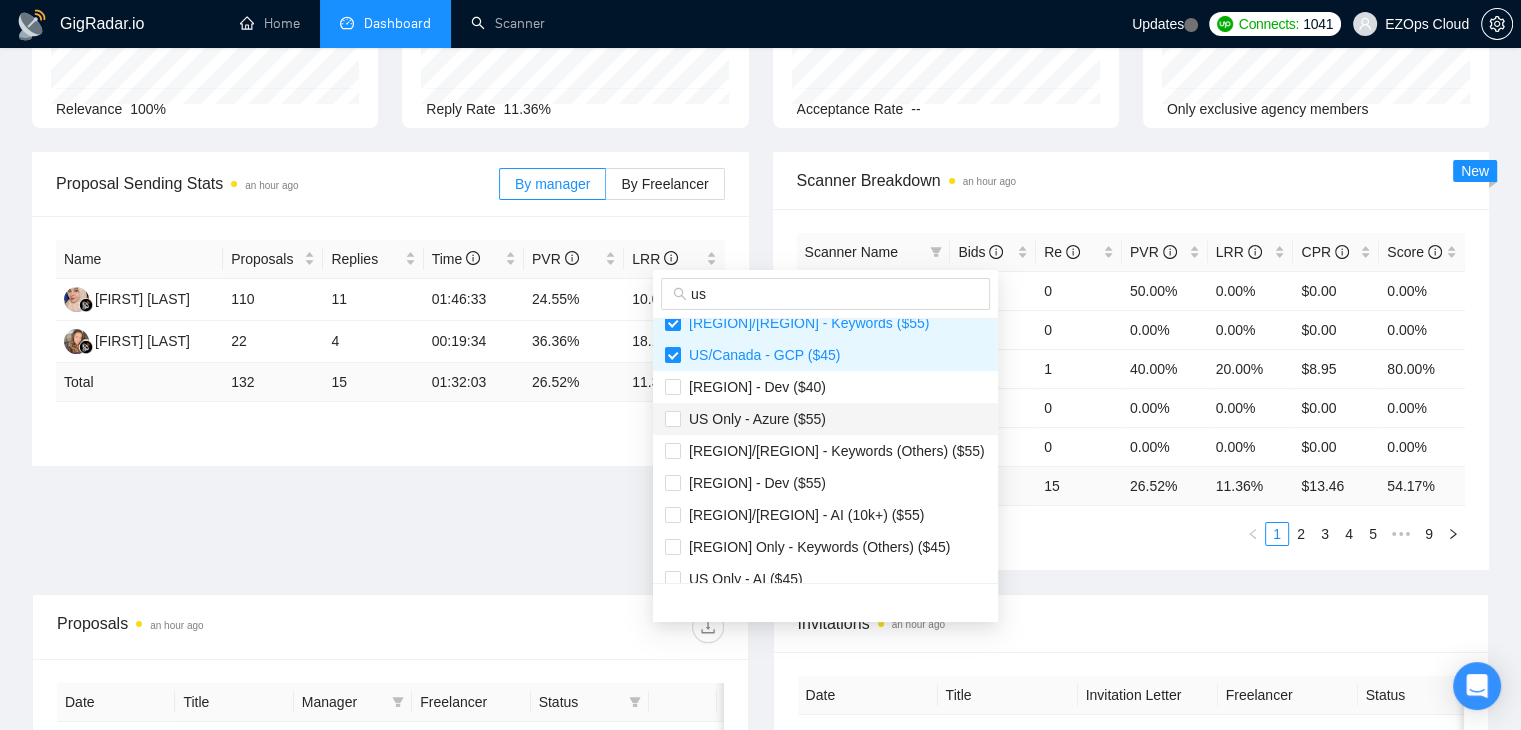 click on "US Only - Azure ($55)" at bounding box center (825, 419) 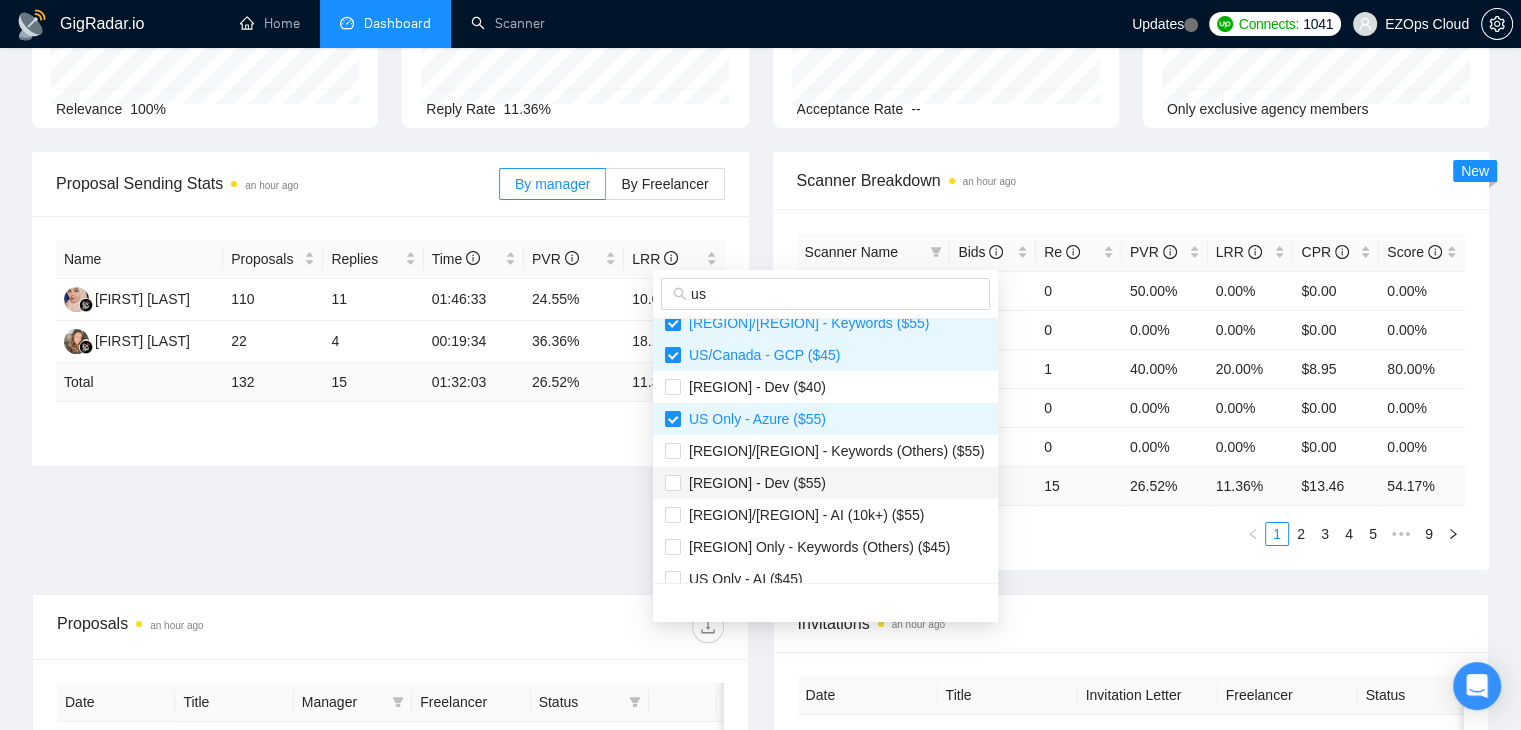 scroll, scrollTop: 500, scrollLeft: 0, axis: vertical 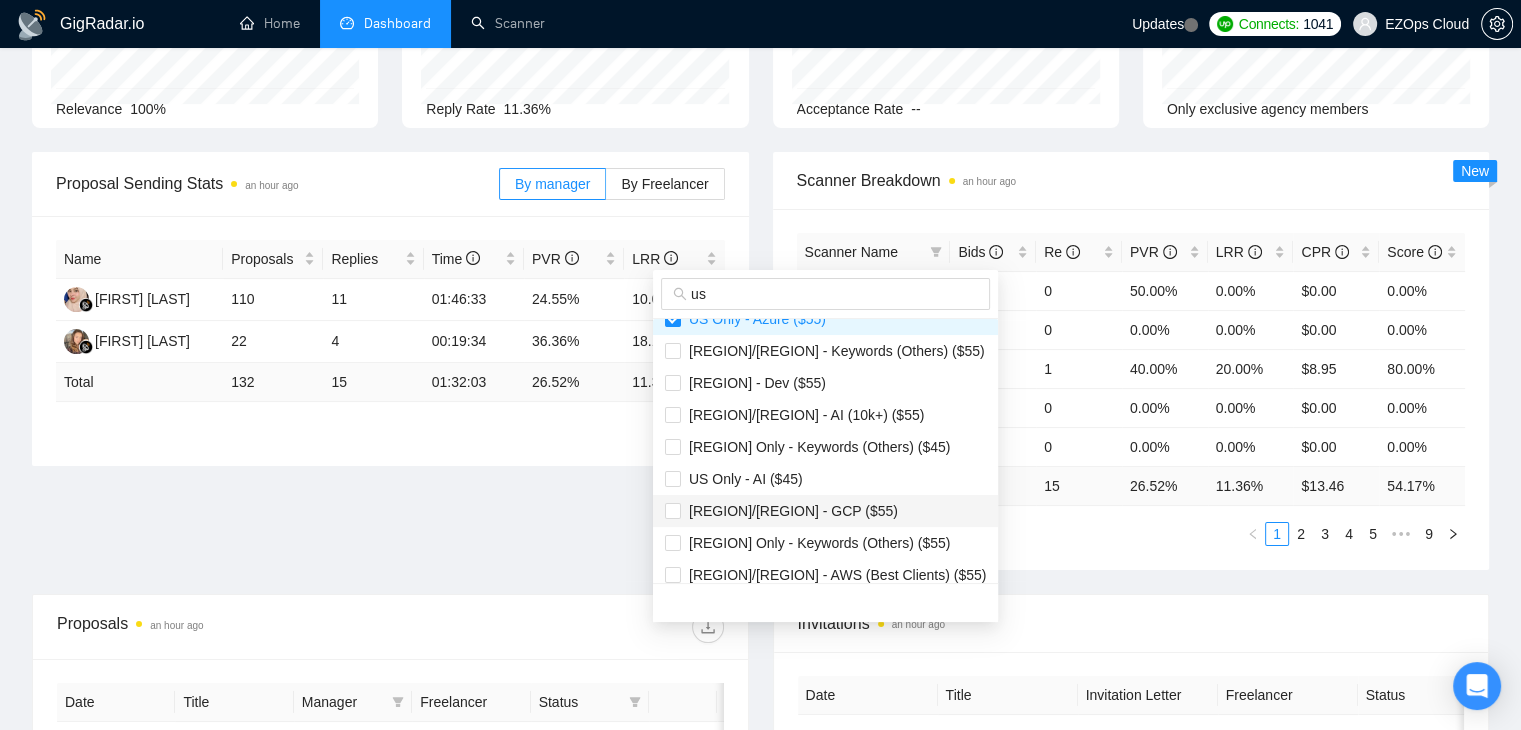 click on "[REGION]/[REGION] - GCP ($55)" at bounding box center (825, 511) 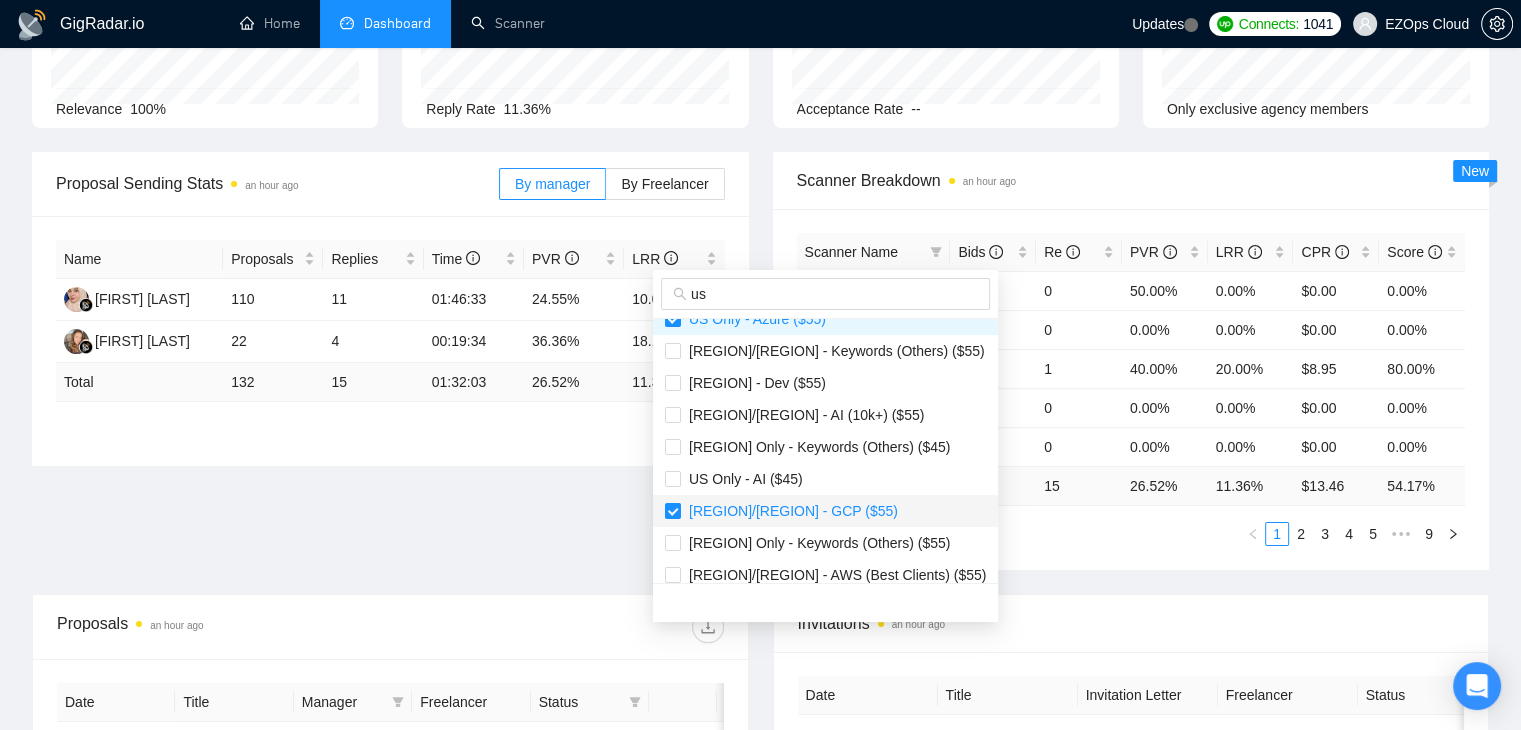 scroll, scrollTop: 600, scrollLeft: 0, axis: vertical 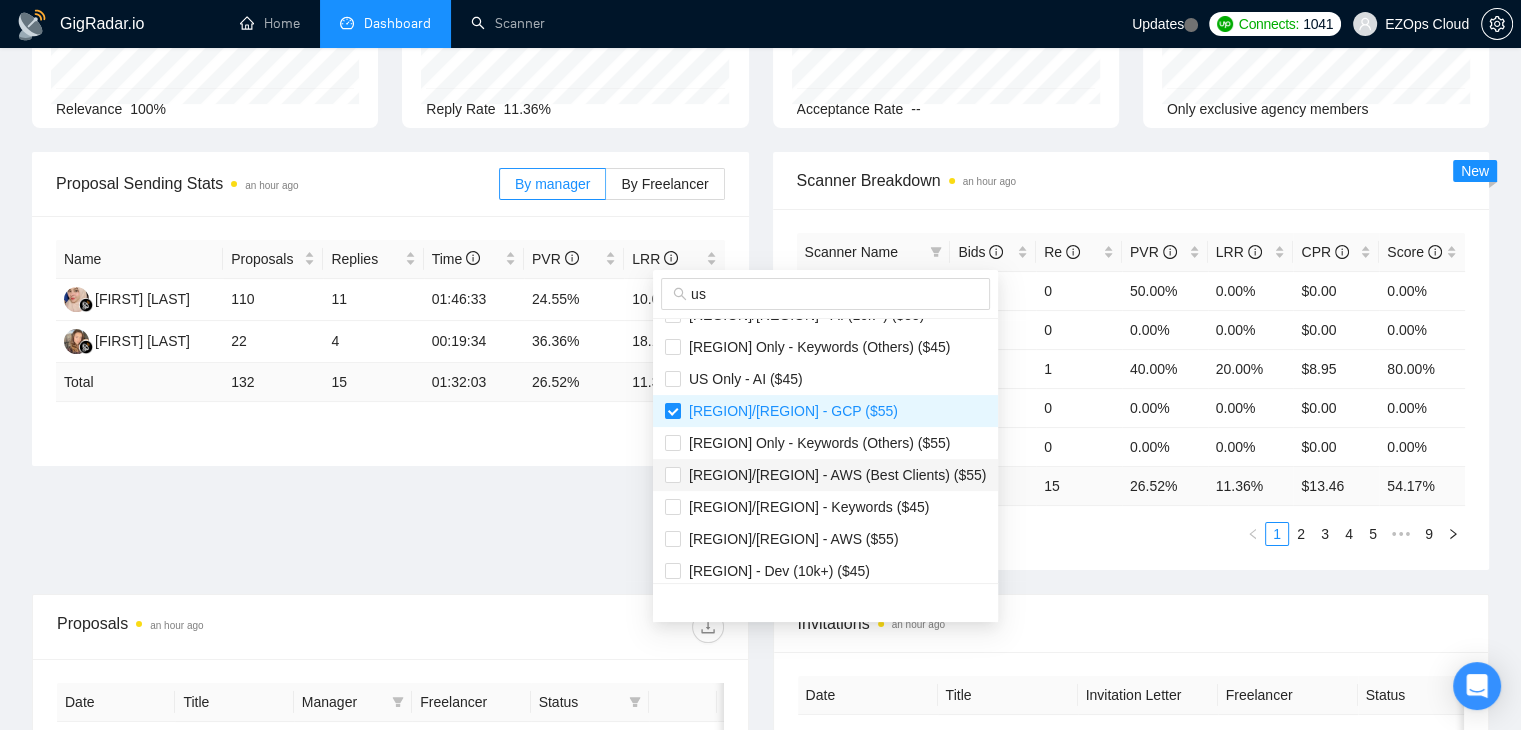 click on "[REGION]/[REGION] - AWS (Best Clients) ($55)" at bounding box center (833, 475) 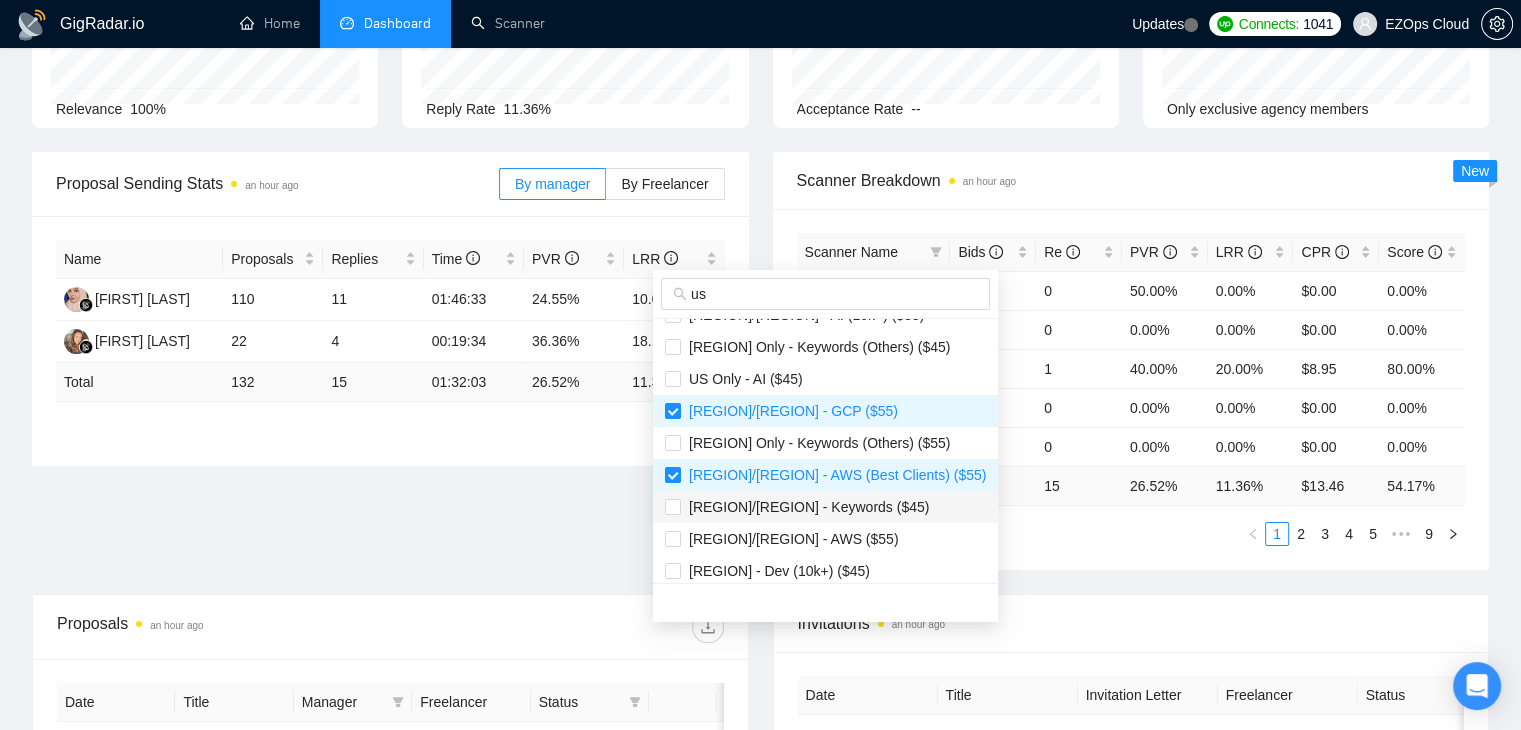 click on "[REGION]/[REGION] - Keywords ($45)" at bounding box center (805, 507) 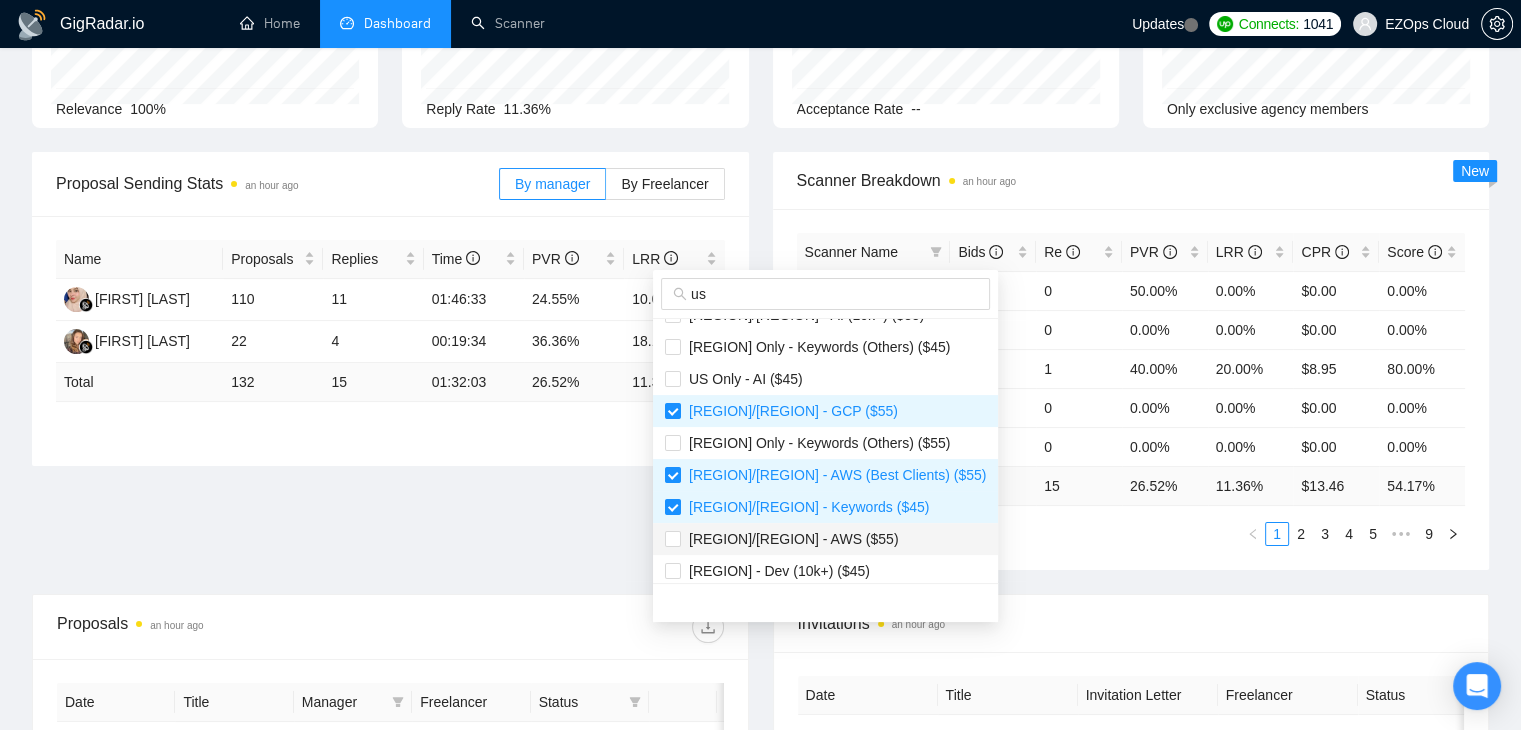 click on "[REGION]/[REGION] - AWS ($55)" at bounding box center [825, 539] 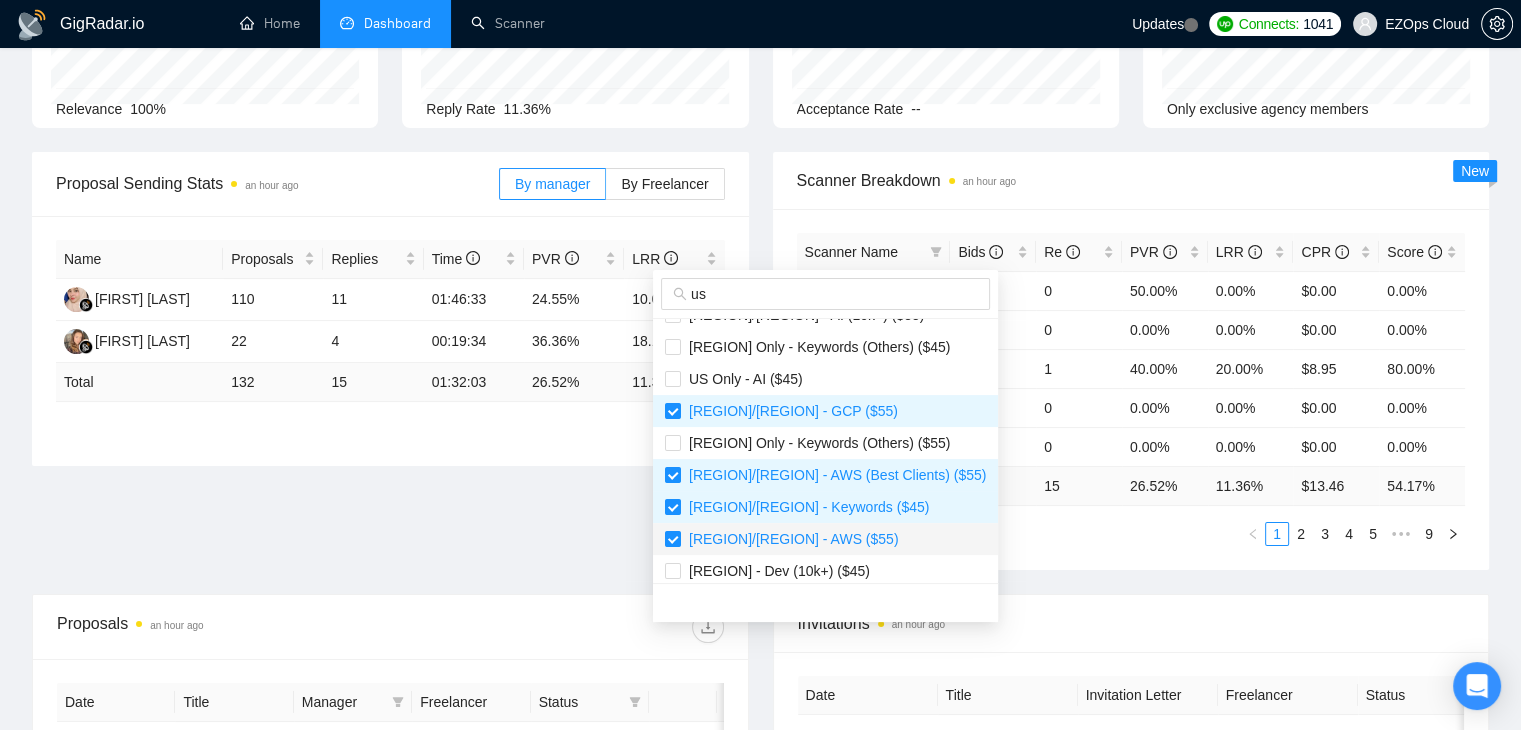 scroll, scrollTop: 700, scrollLeft: 0, axis: vertical 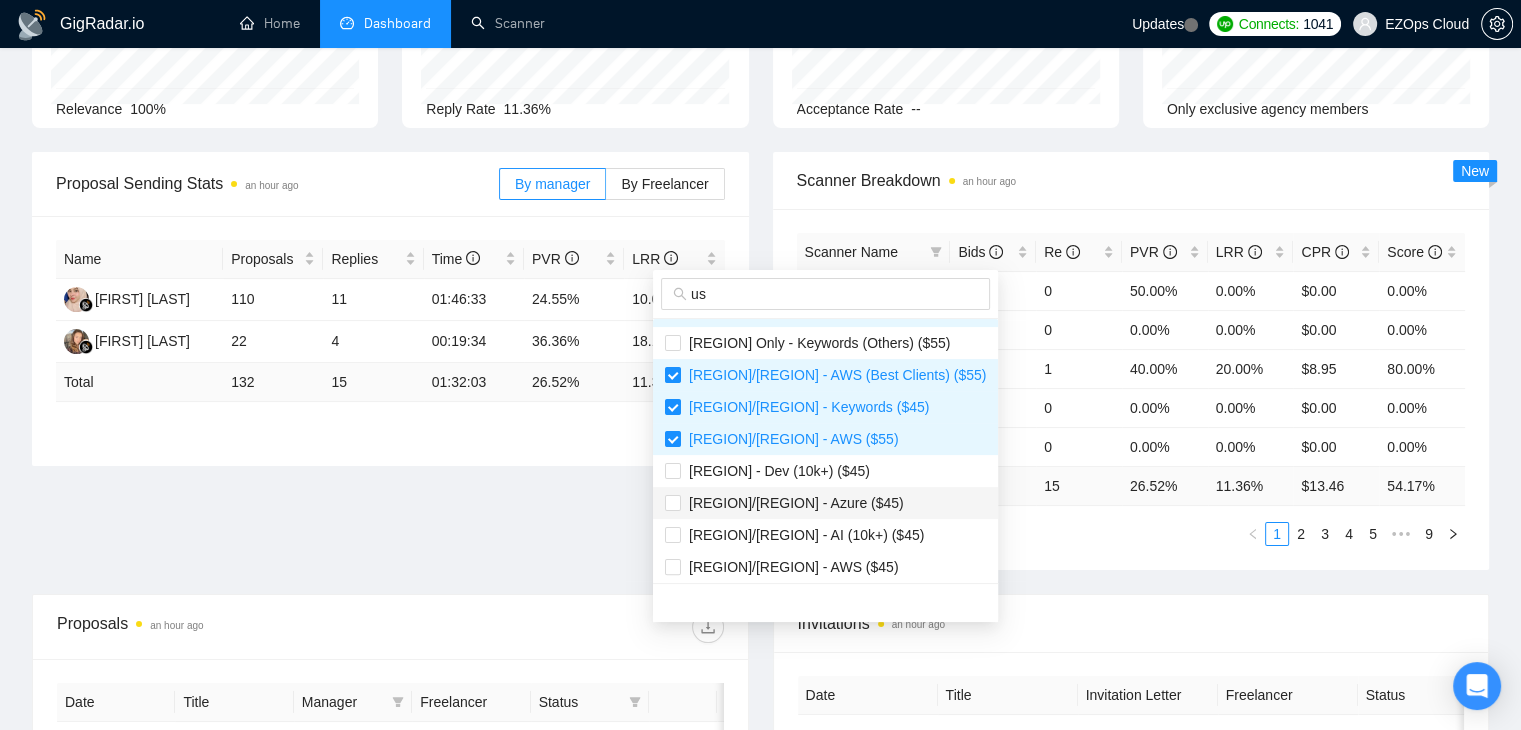 click on "[REGION]/[REGION] - Azure ($45)" at bounding box center (825, 503) 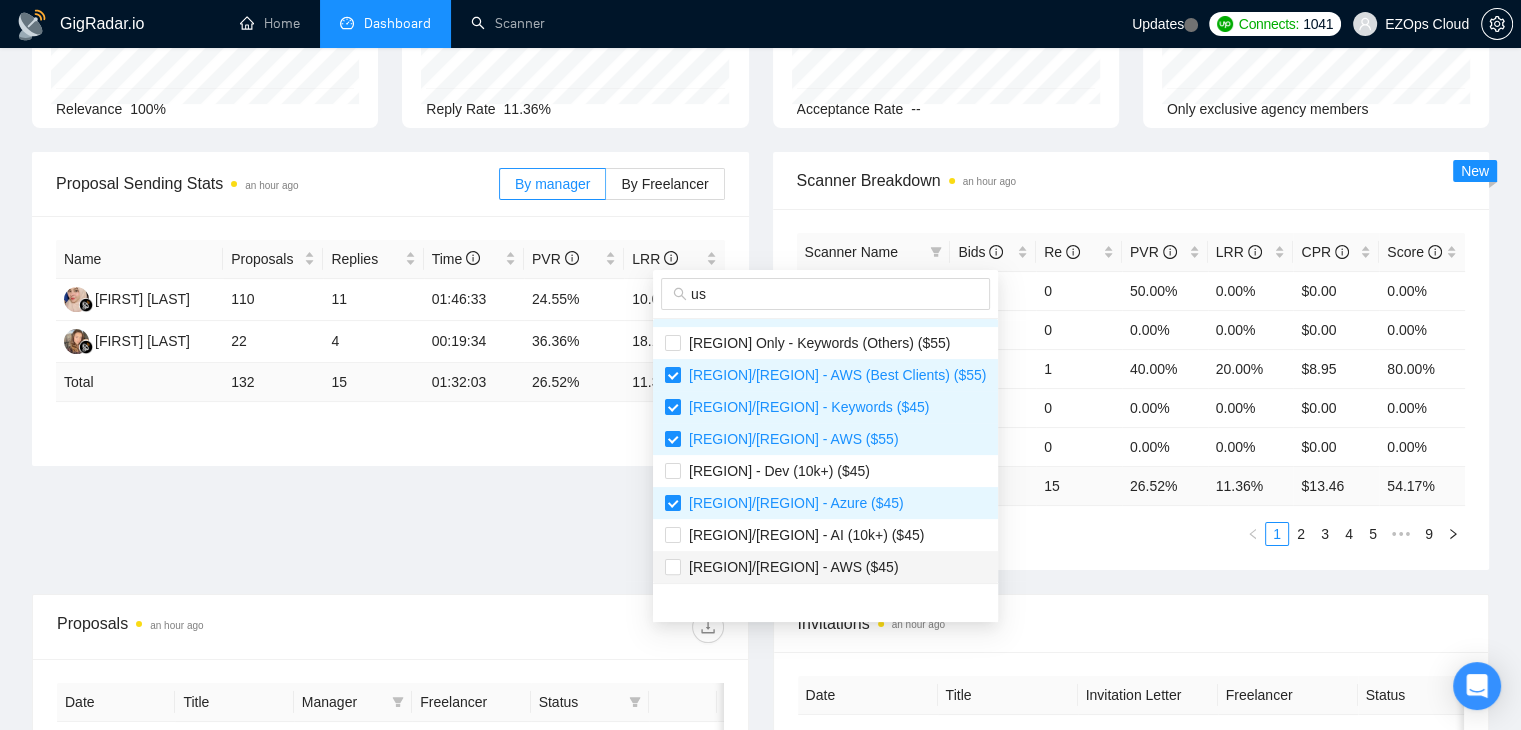 drag, startPoint x: 866, startPoint y: 569, endPoint x: 863, endPoint y: 555, distance: 14.3178215 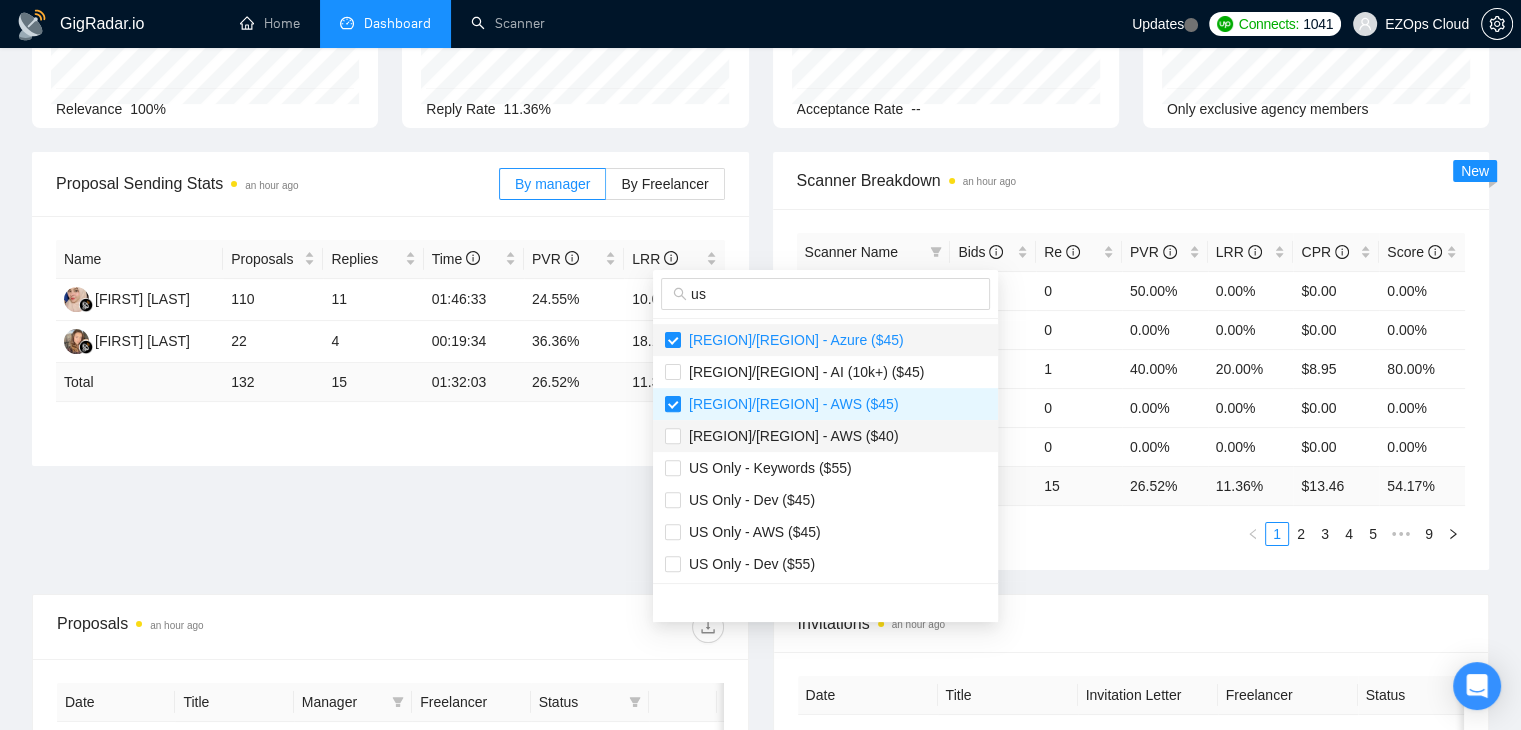 scroll, scrollTop: 864, scrollLeft: 0, axis: vertical 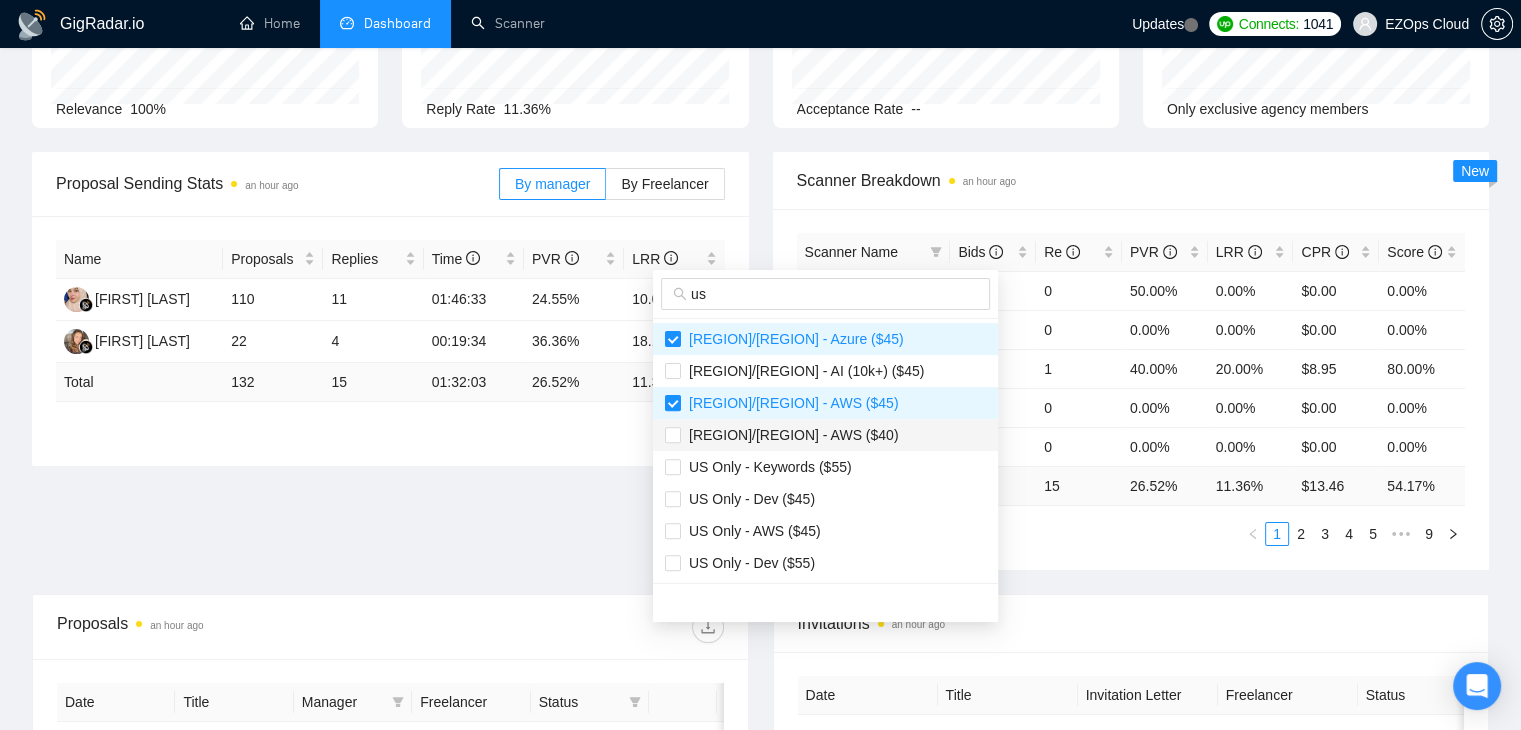 click on "[REGION]/[REGION] - AWS ($40)" at bounding box center [790, 435] 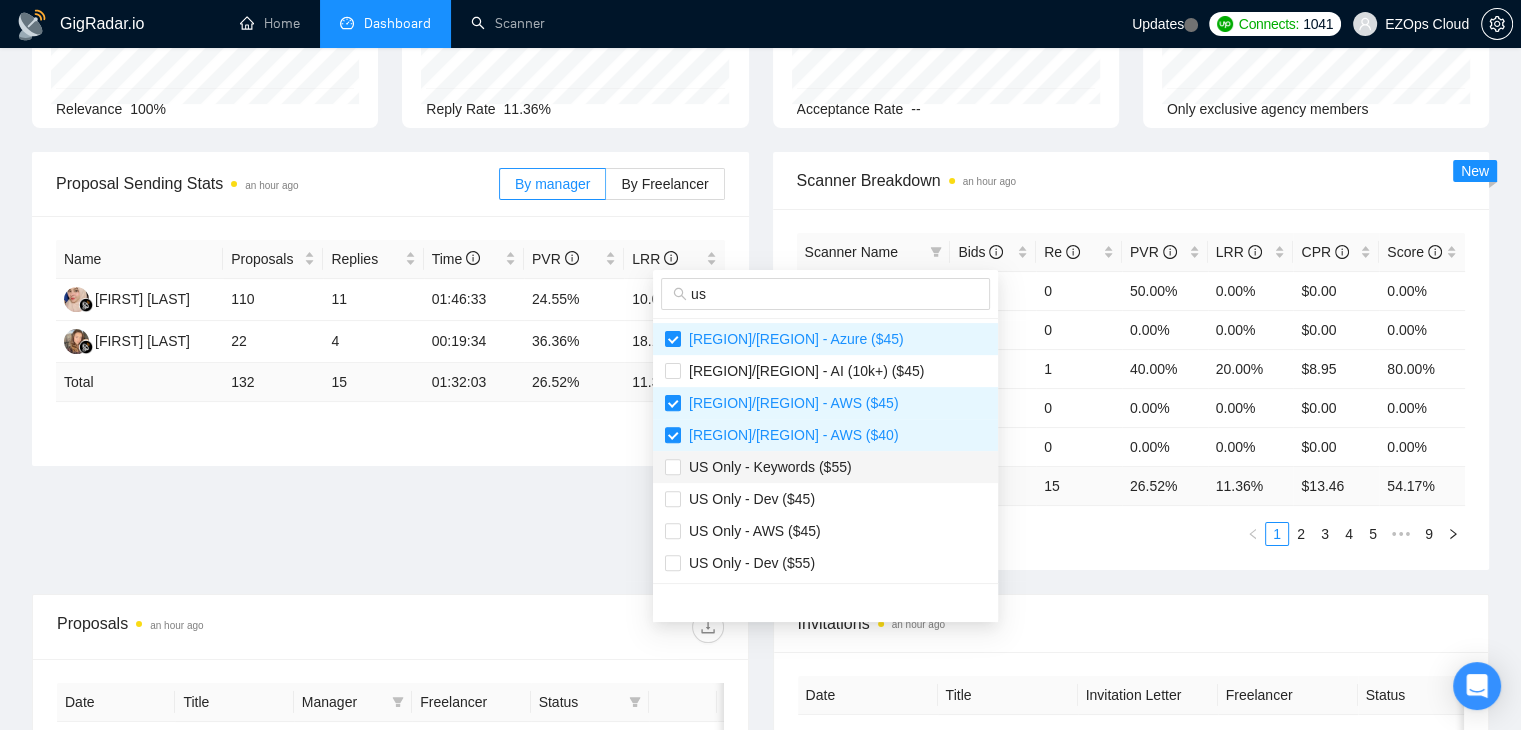 click on "US Only - Keywords ($55)" at bounding box center (766, 467) 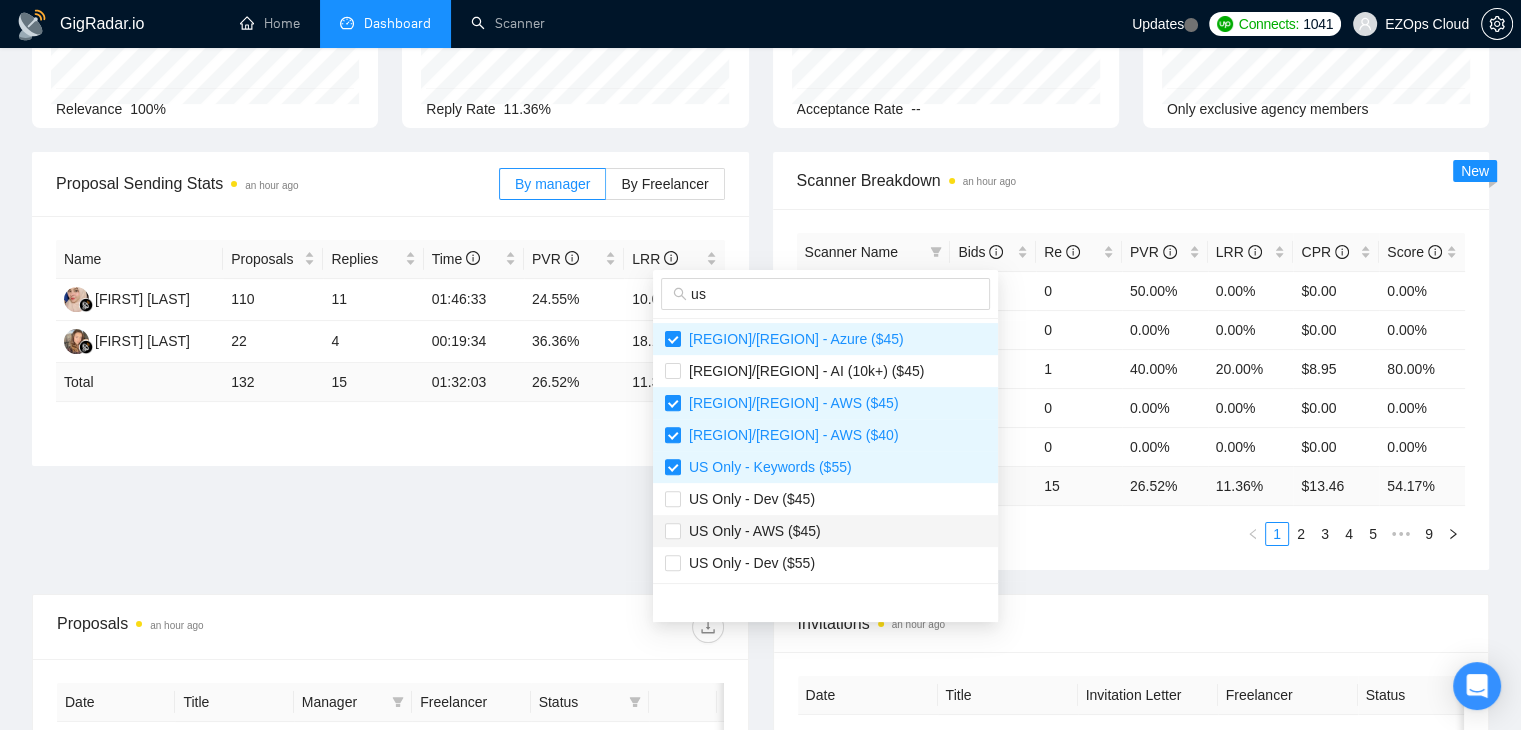 click on "US Only - AWS ($45)" at bounding box center [825, 531] 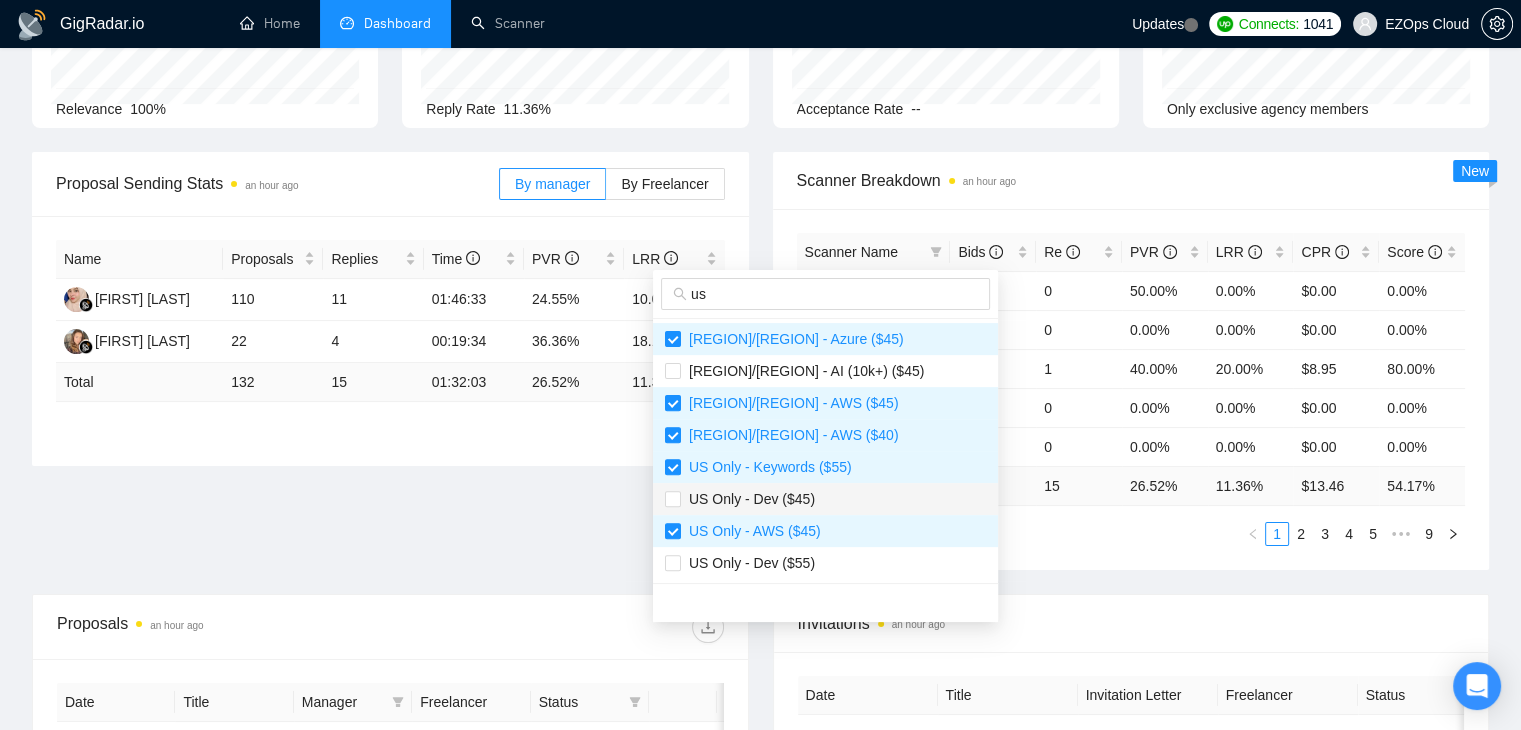 scroll, scrollTop: 300, scrollLeft: 0, axis: vertical 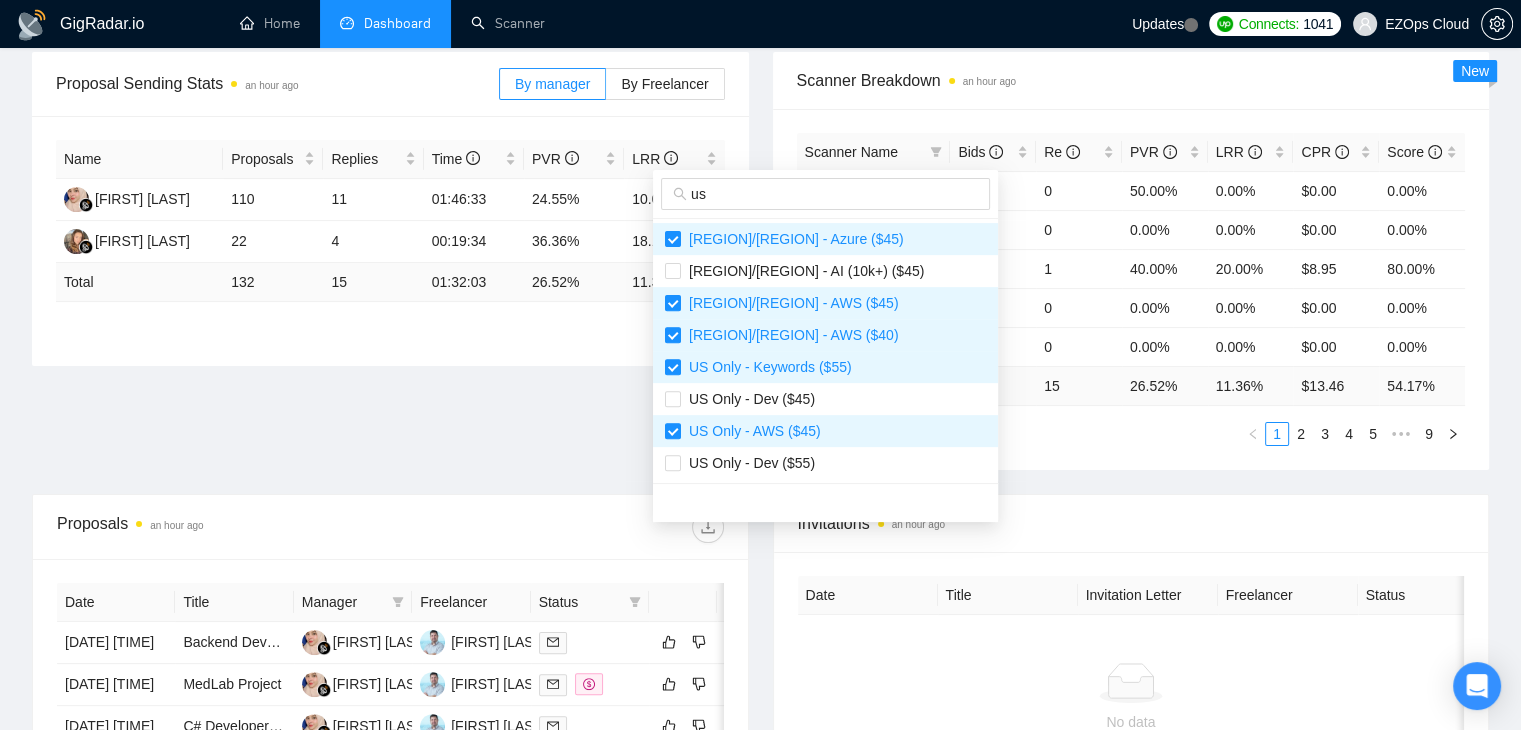 type 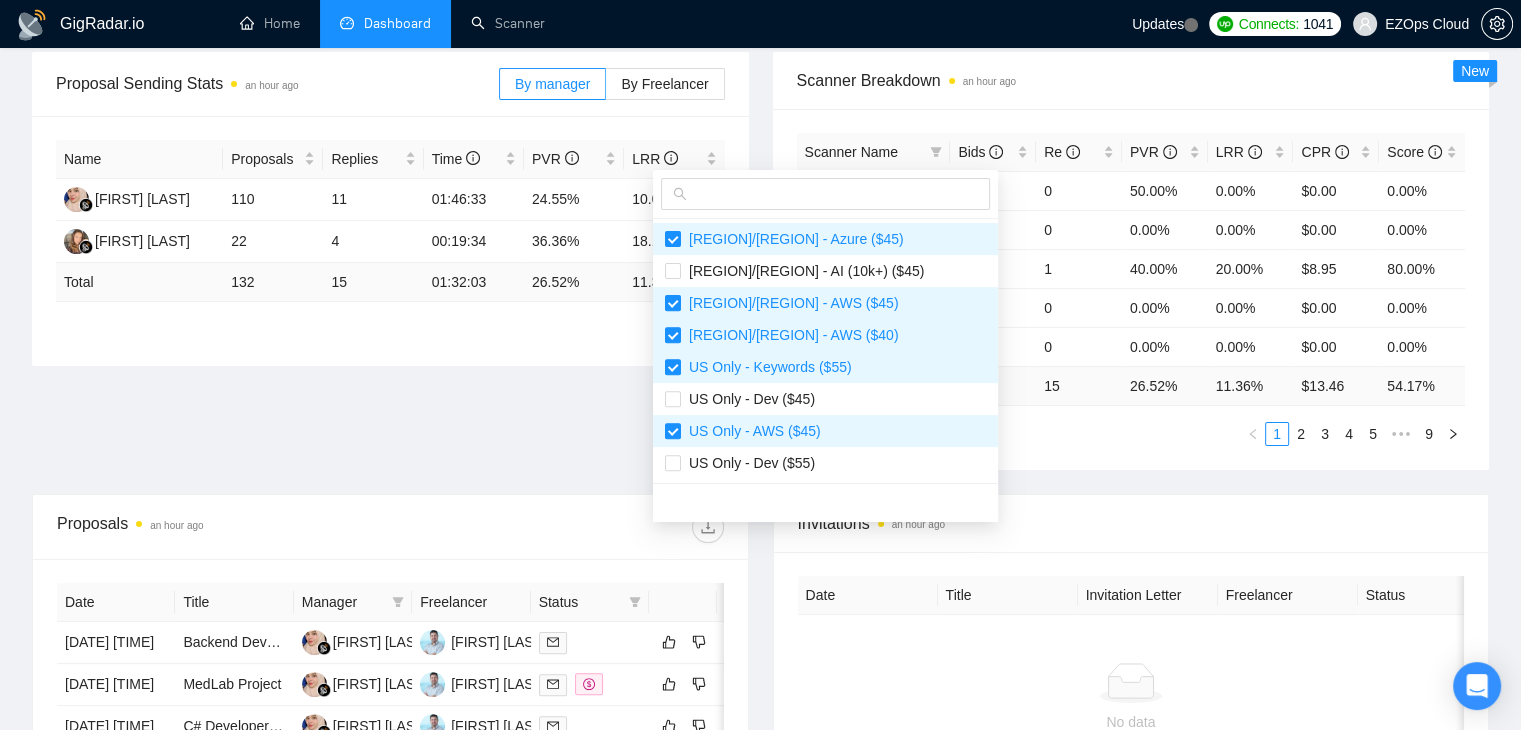 click on "Team Dashboard 2025-07-07 2025-07-13 Last 30 Days Today Yesterday This Week Last Week This Month Last Month Opportunities 2 minutes ago 138   Relevance 100% Proposals an hour ago 132   Reply Rate 11.36% Invitations an hour ago 0   2025-07-11
2025-07-11 0 Acceptance Rate -- Profile Views an hour ago 44   Only exclusive agency members Proposal Sending Stats an hour ago By manager By Freelancer Name Proposals Replies Time   PVR   LRR   Ainun Jariah 110 11 01:46:33 24.55% 10.00% Natali Konstatinova 22 4 00:19:34 36.36% 18.18% Total 132 15 01:32:03 26.52 % 11.36 % 1 Scanner Breakdown an hour ago Scanner Name Bids   Re   PVR   LRR   CPR   Score   [REGION] Only - AWS ($55) 2 0 50.00% 0.00% $0.00 0.00% [REGION] Only - Keywords ($45) 0 0 0.00% 0.00% $0.00 0.00% [REGION]/[REGION] - Keywords (Others) ($45) 5 1 40.00% 20.00% $8.95 80.00% [REGION] - Dev ($40) 1 0 0.00% 0.00% $0.00 0.00% [REGION] Only - Azure ($45) 1 0 0.00% 0.00% $0.00 0.00% Total 132 15 26.52 % 11.36 % $ 13.46 54.17 % 1 2 3 4 5 ••• 9 New Proposals an hour ago 1" at bounding box center (760, 455) 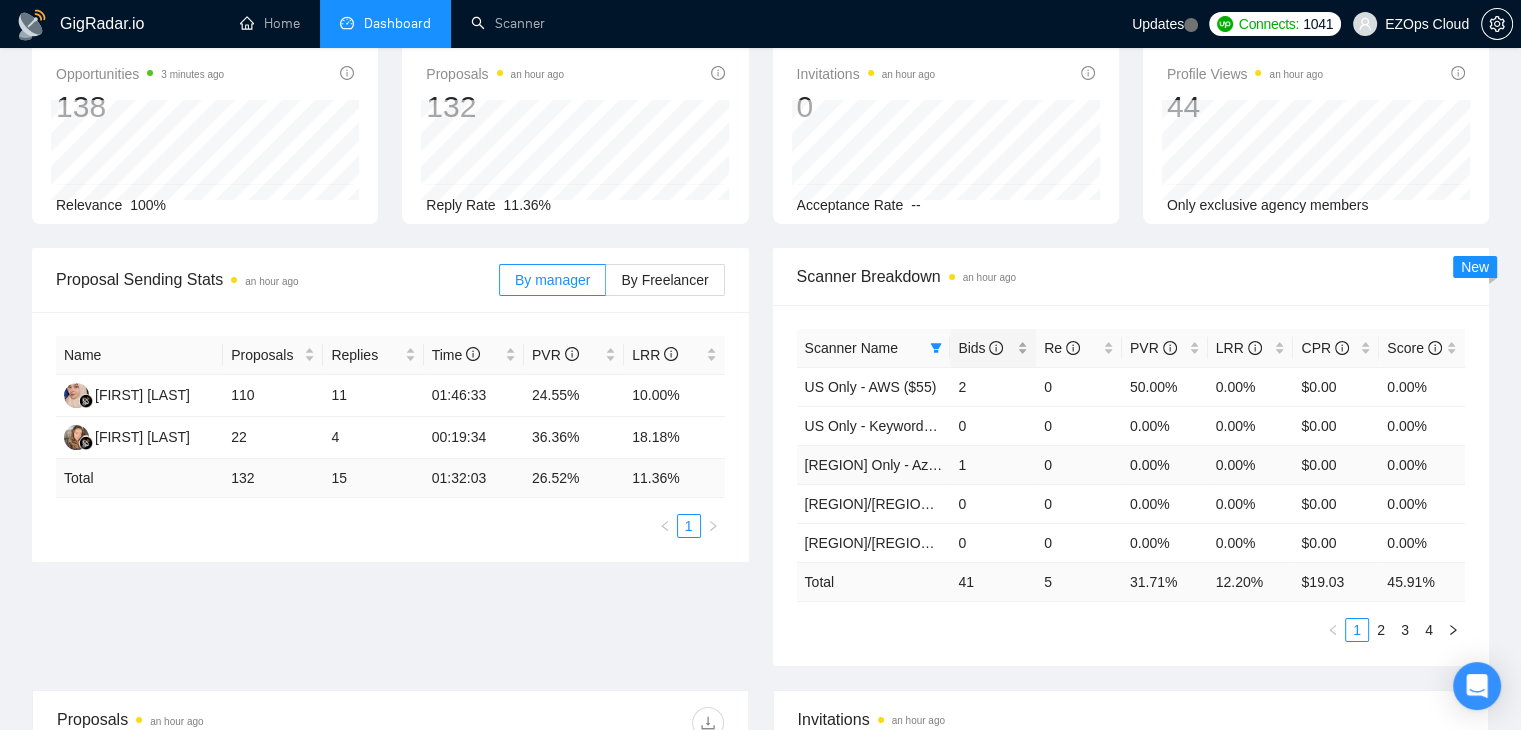 scroll, scrollTop: 0, scrollLeft: 0, axis: both 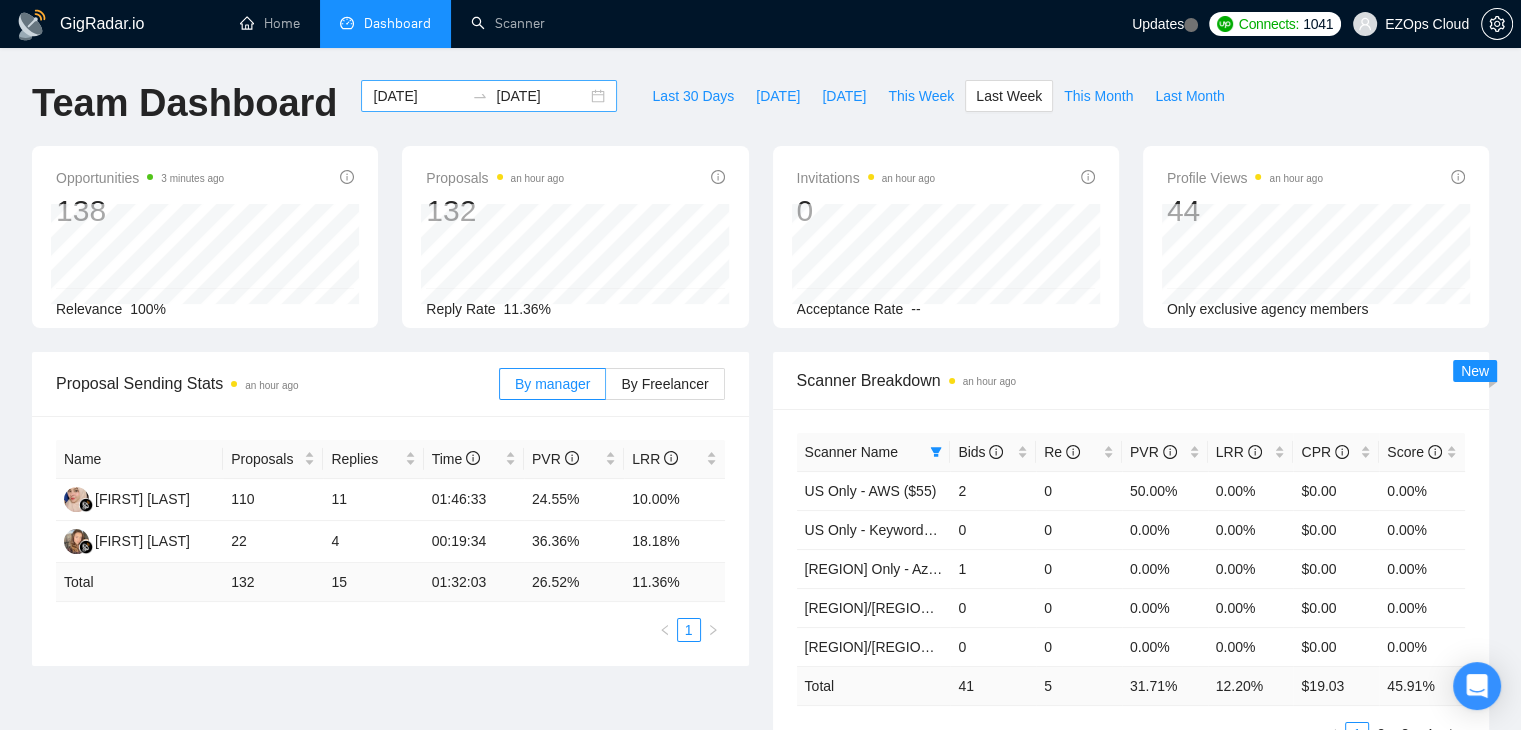 click on "[DATE] [DATE]" at bounding box center [489, 96] 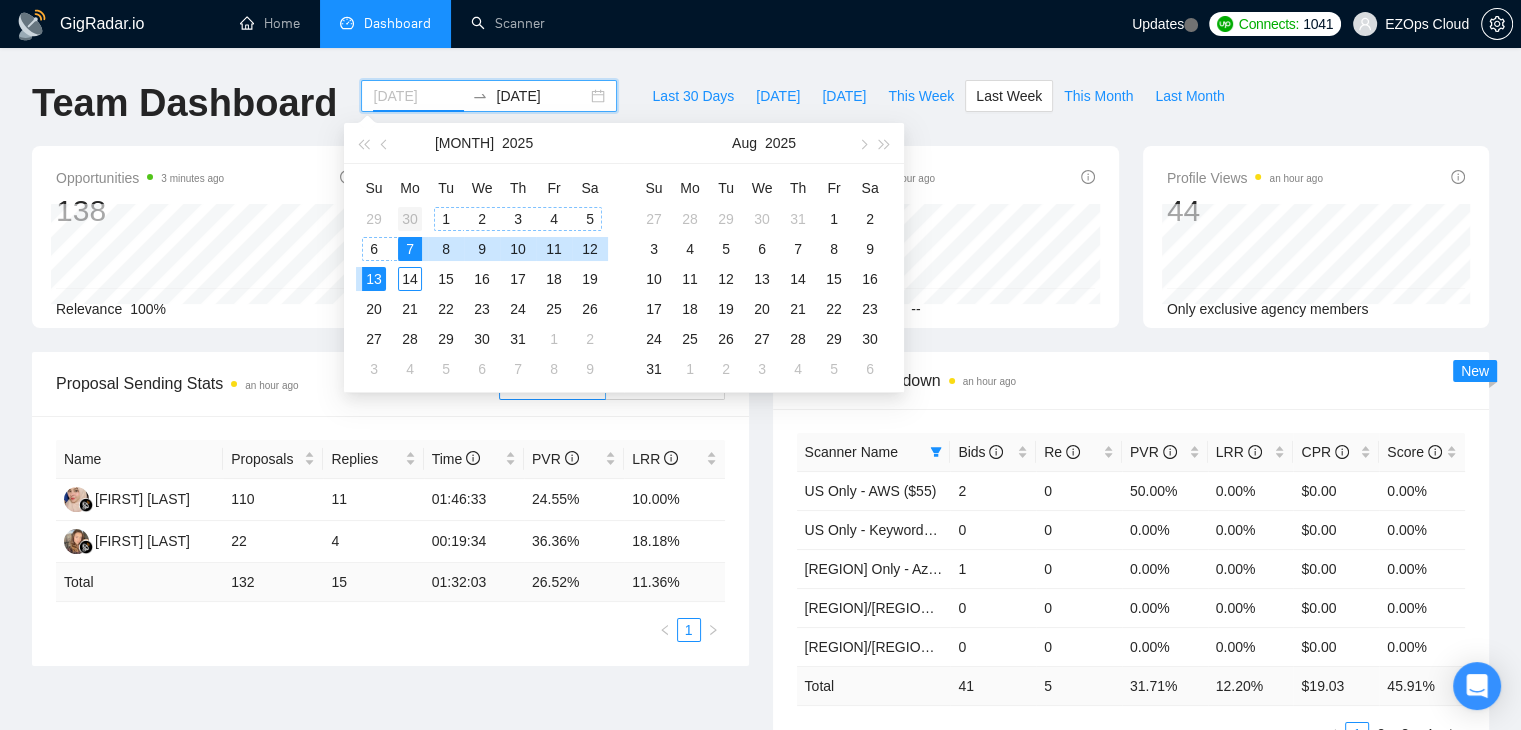 type on "[DATE]" 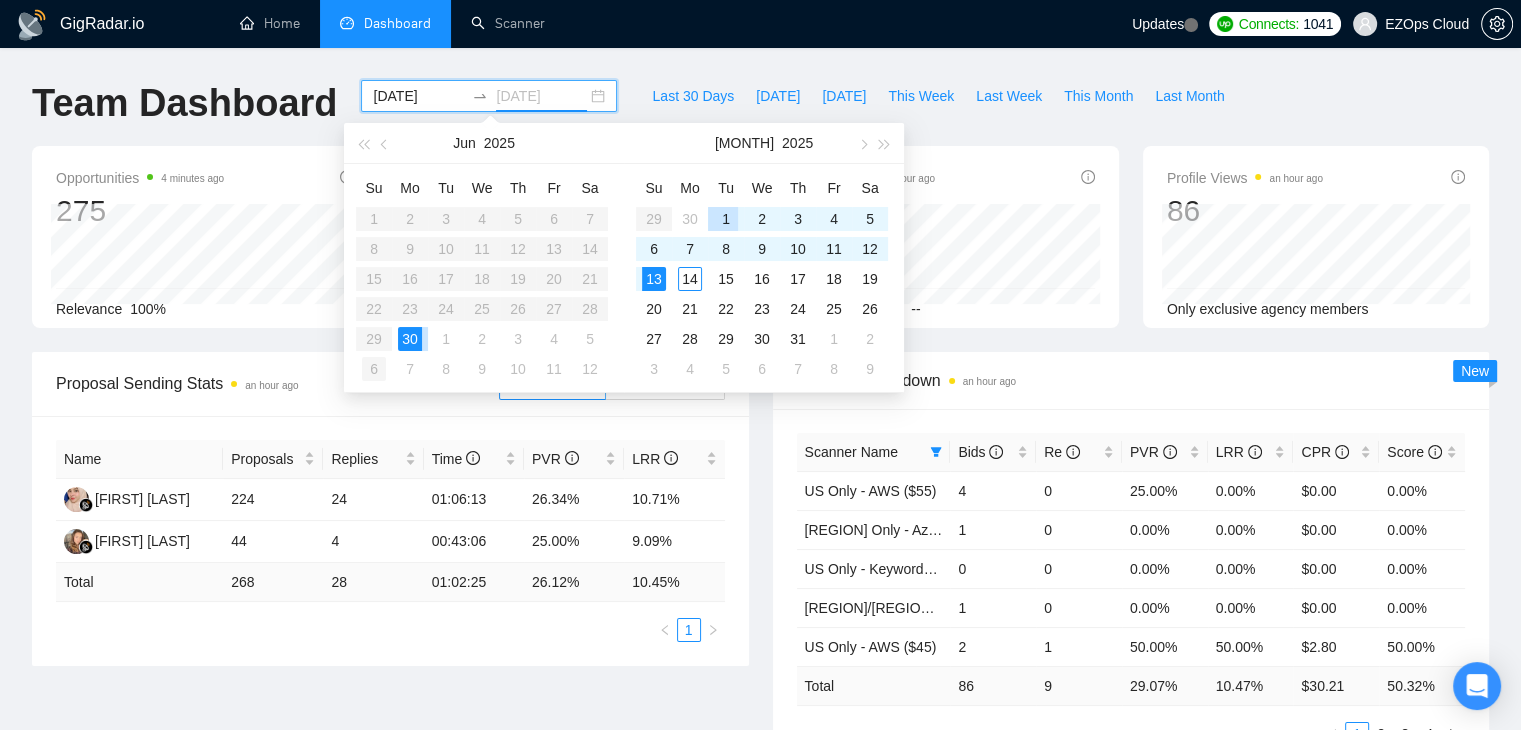 type on "[DATE]" 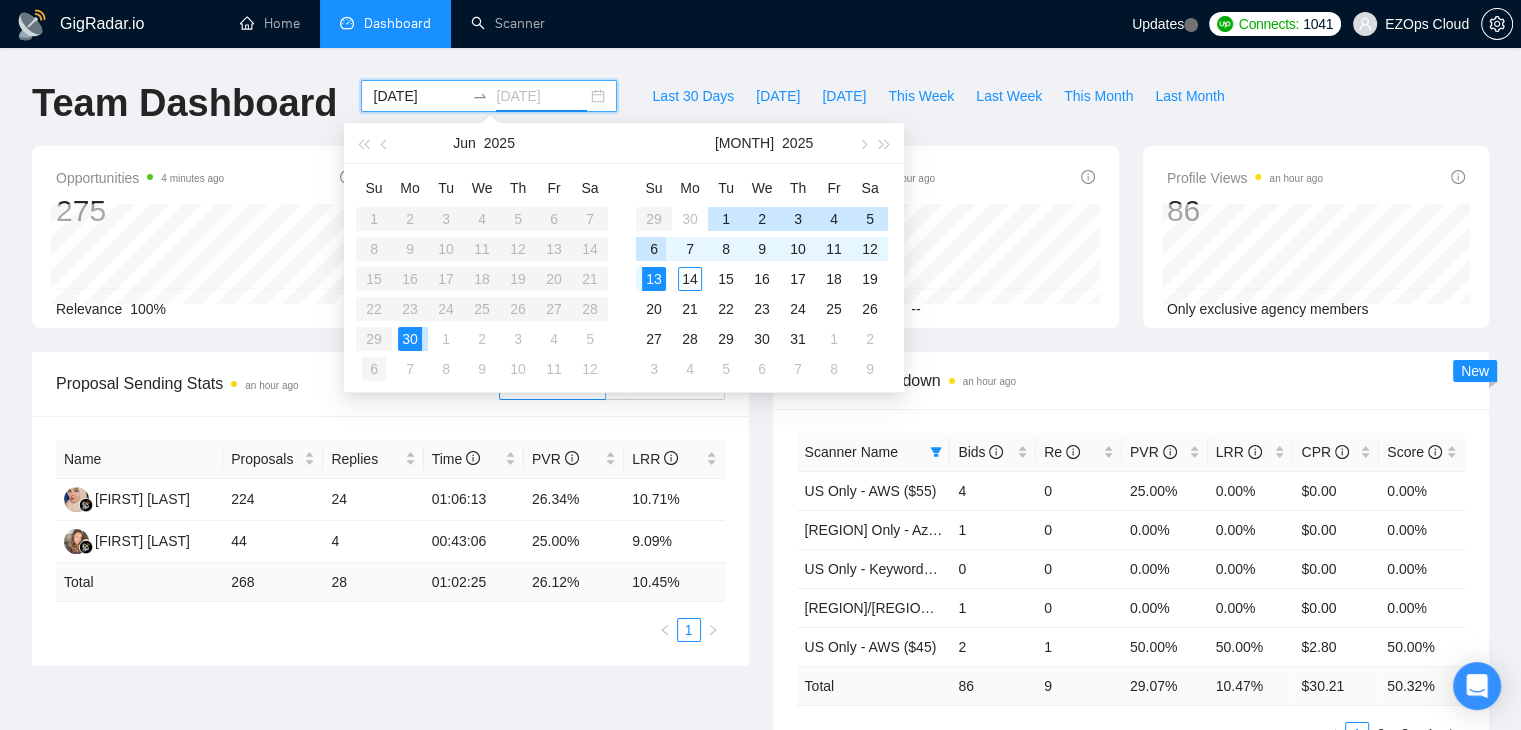 click on "6" at bounding box center (374, 369) 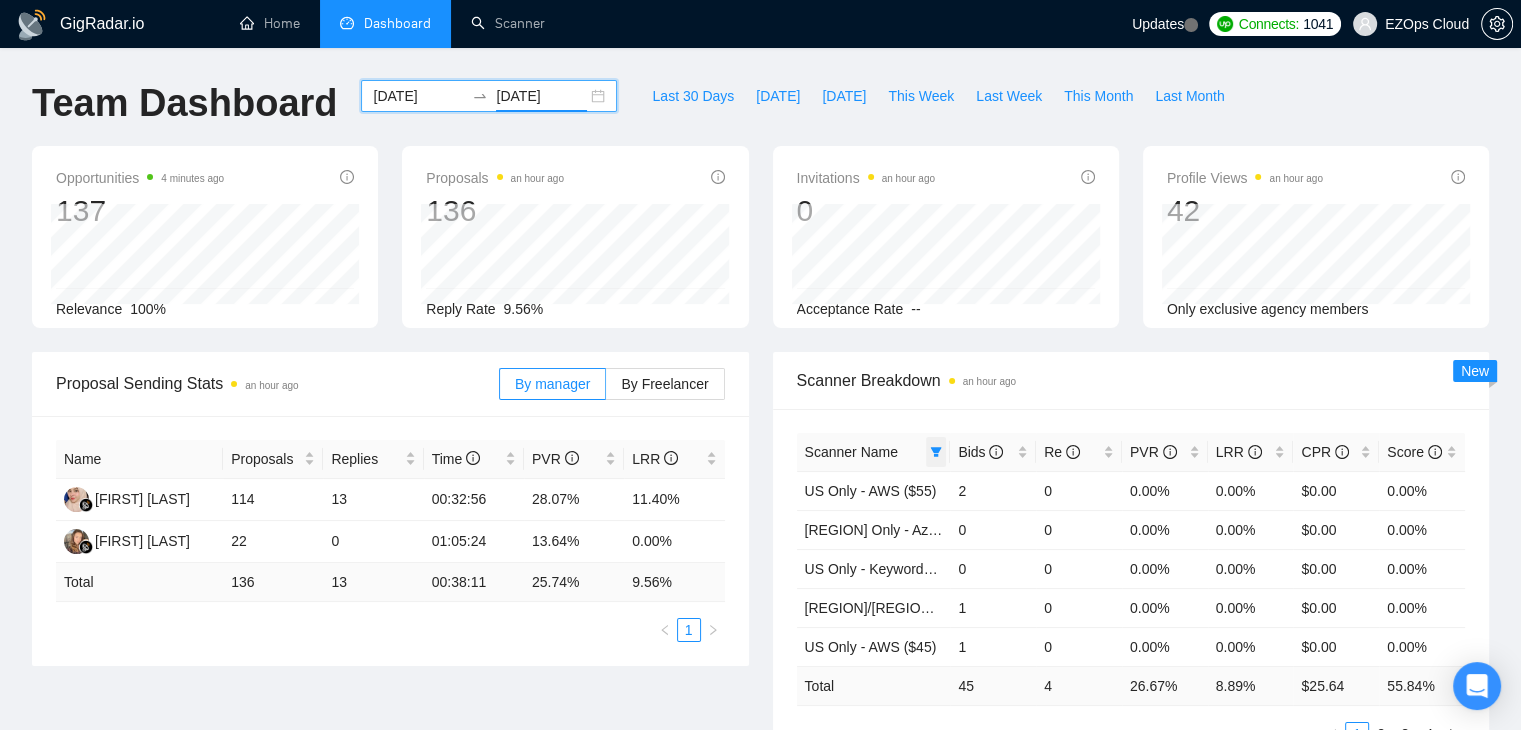 click 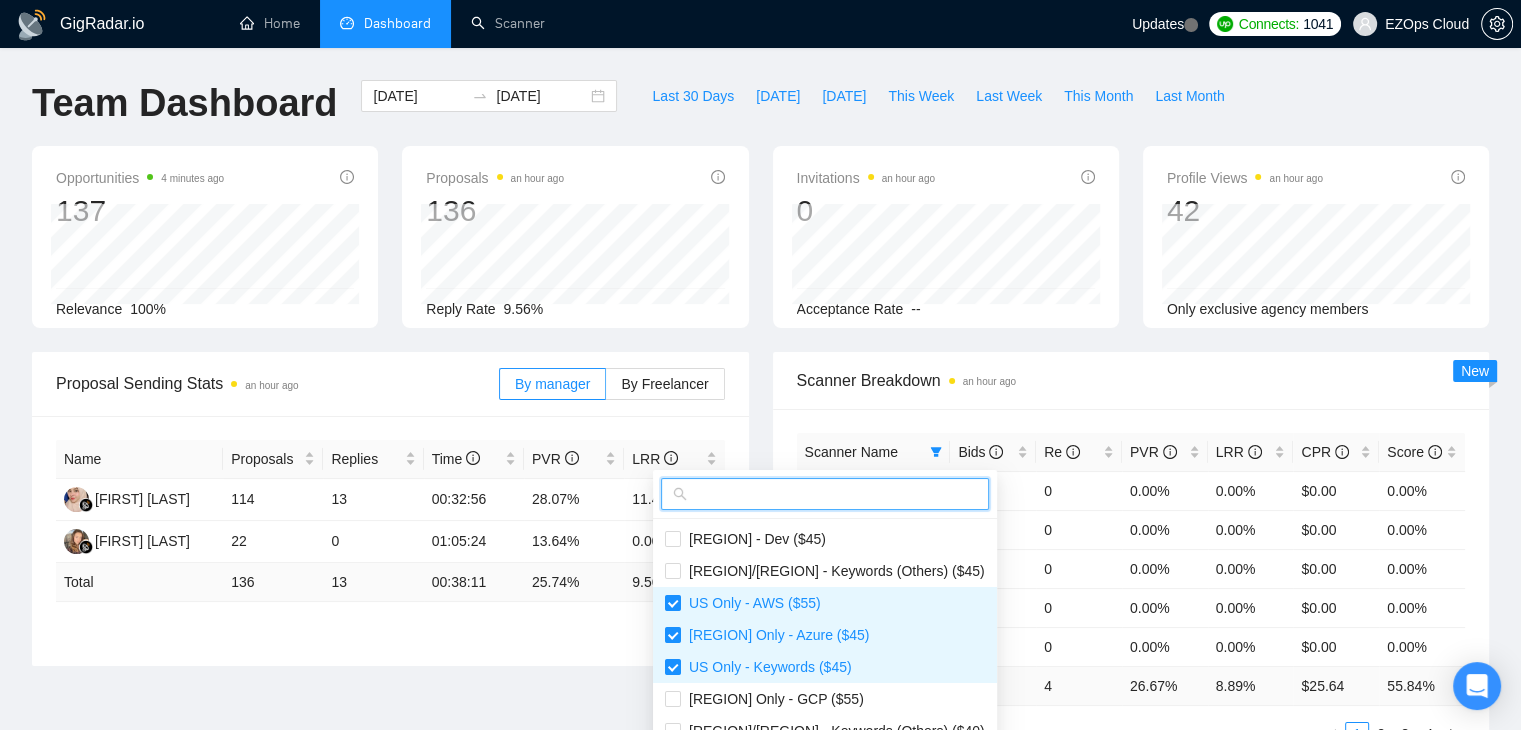 click at bounding box center (834, 494) 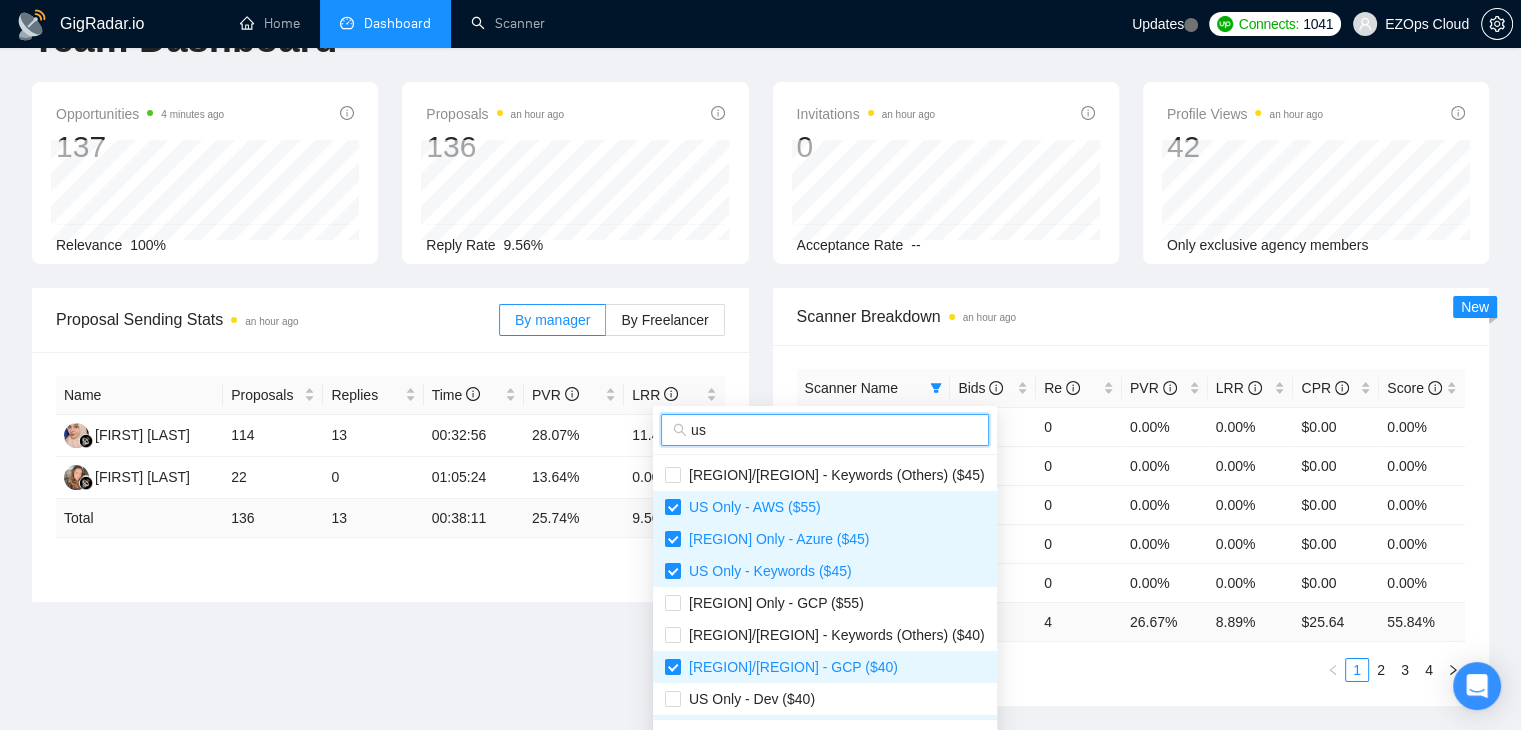 scroll, scrollTop: 200, scrollLeft: 0, axis: vertical 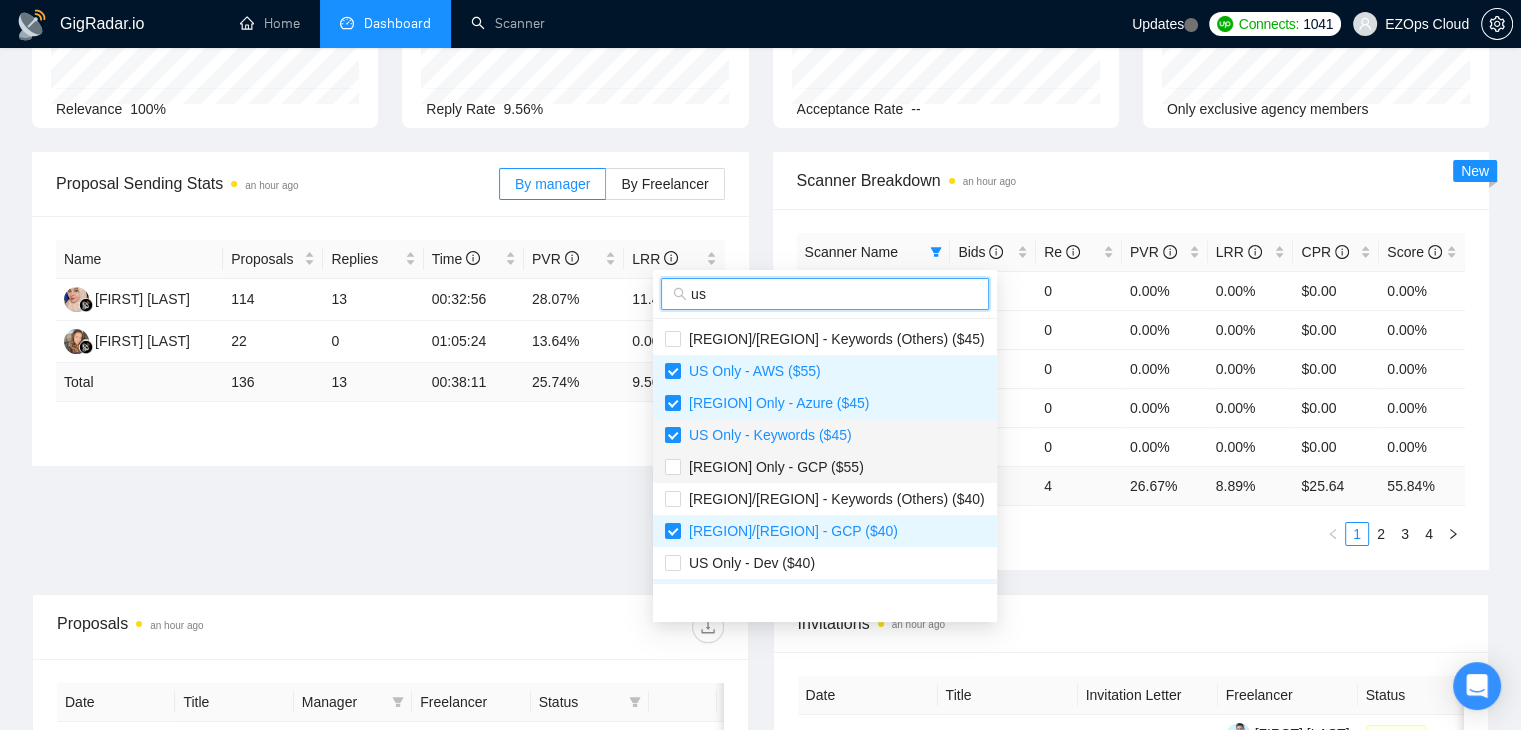 type on "us" 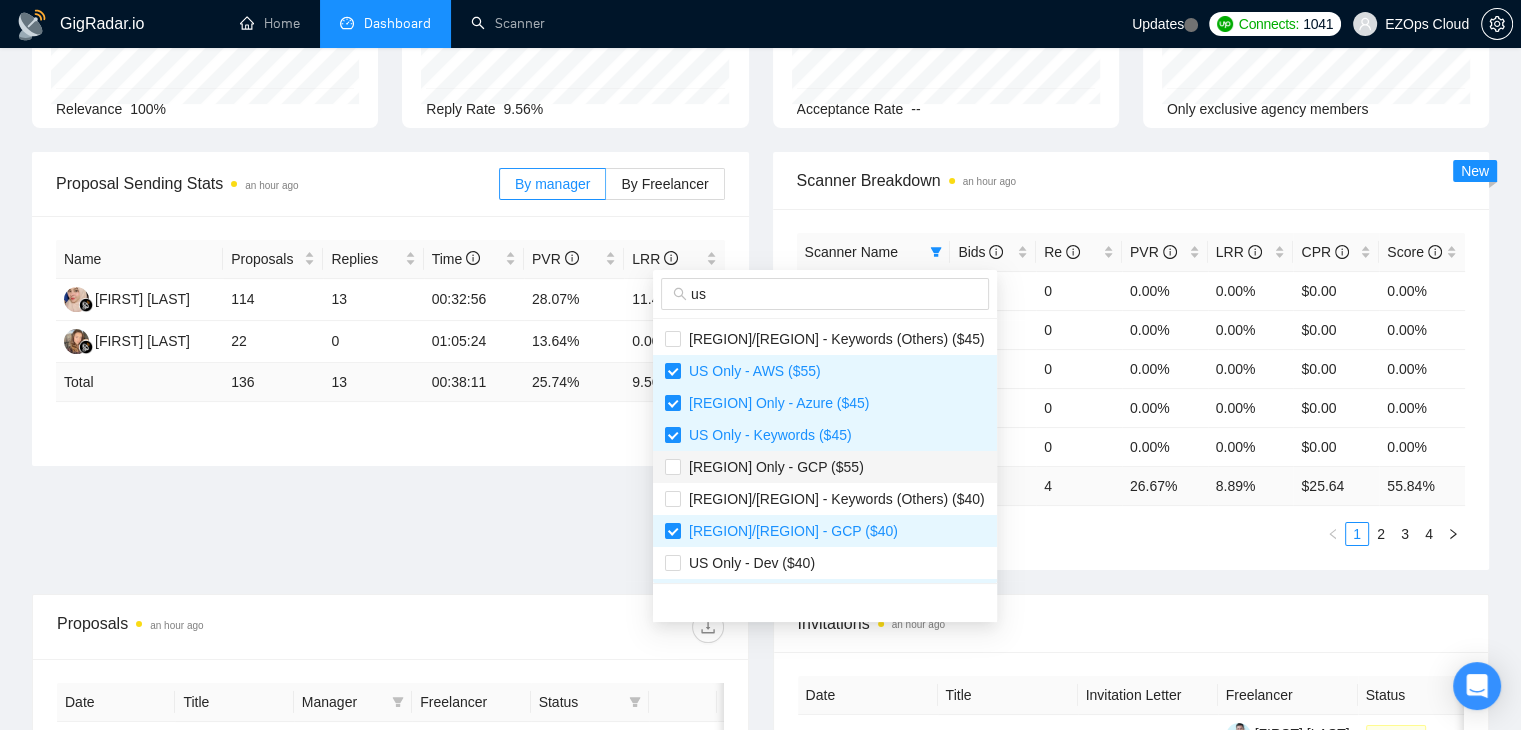 click on "[REGION] Only - GCP ($55)" at bounding box center (825, 467) 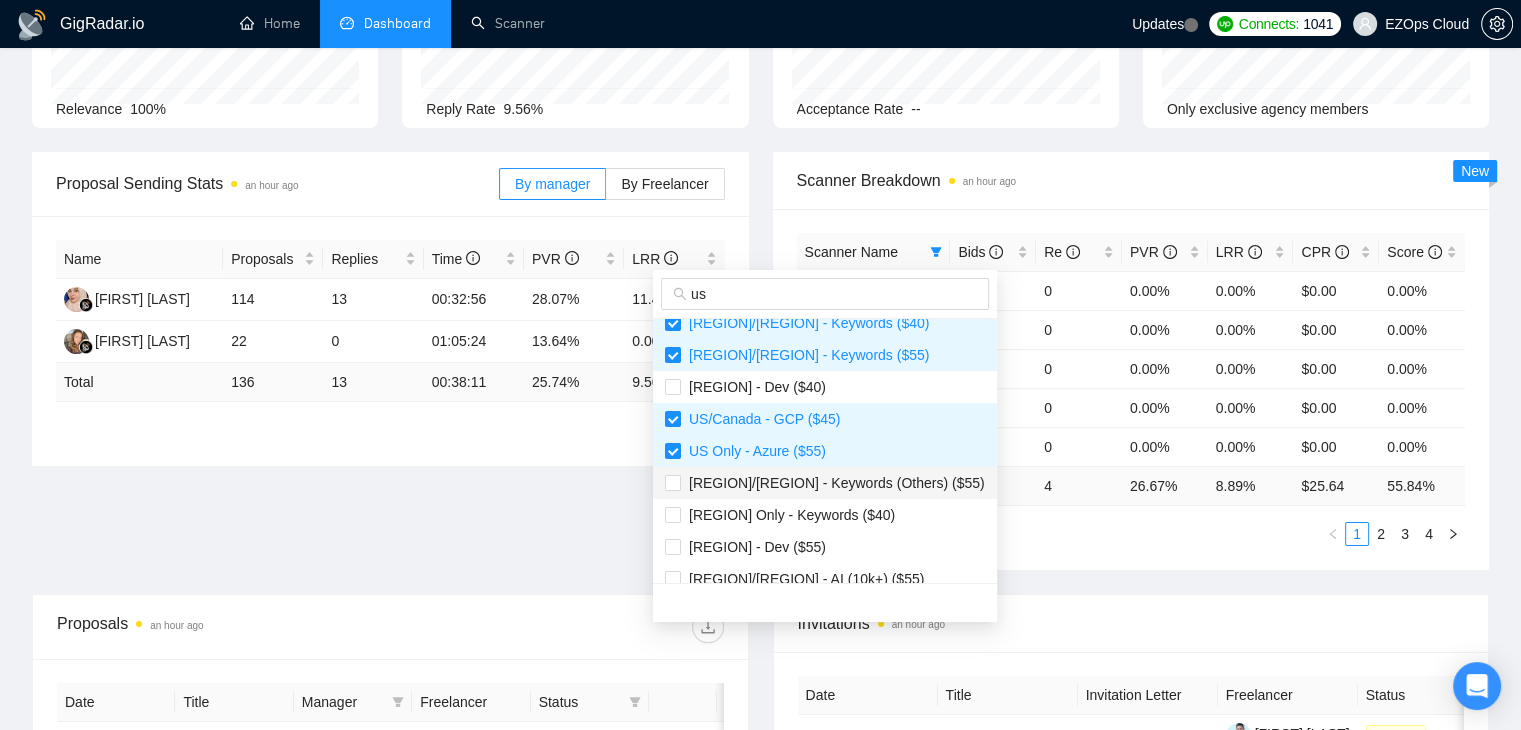 scroll, scrollTop: 500, scrollLeft: 0, axis: vertical 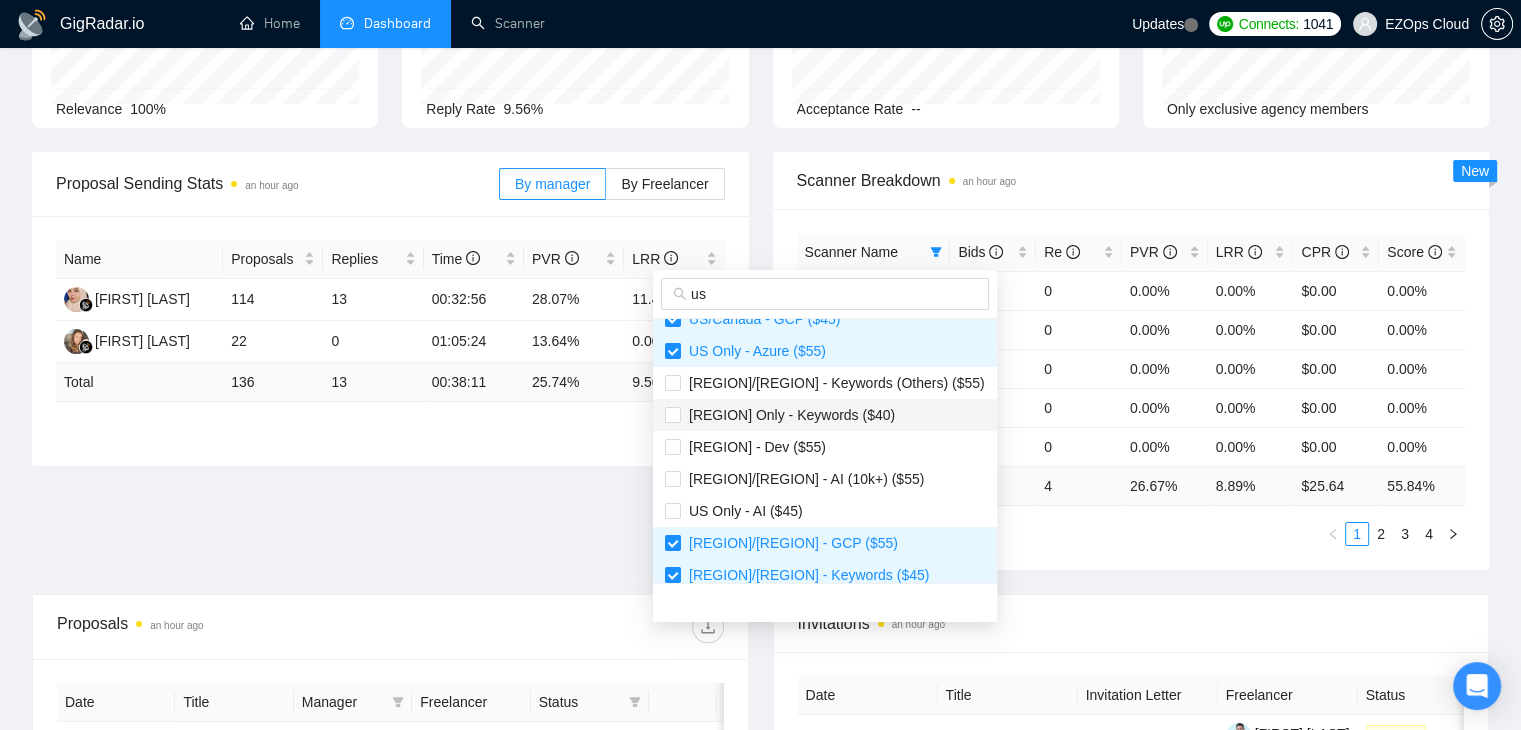 click on "[REGION] Only - Keywords ($40)" at bounding box center (788, 415) 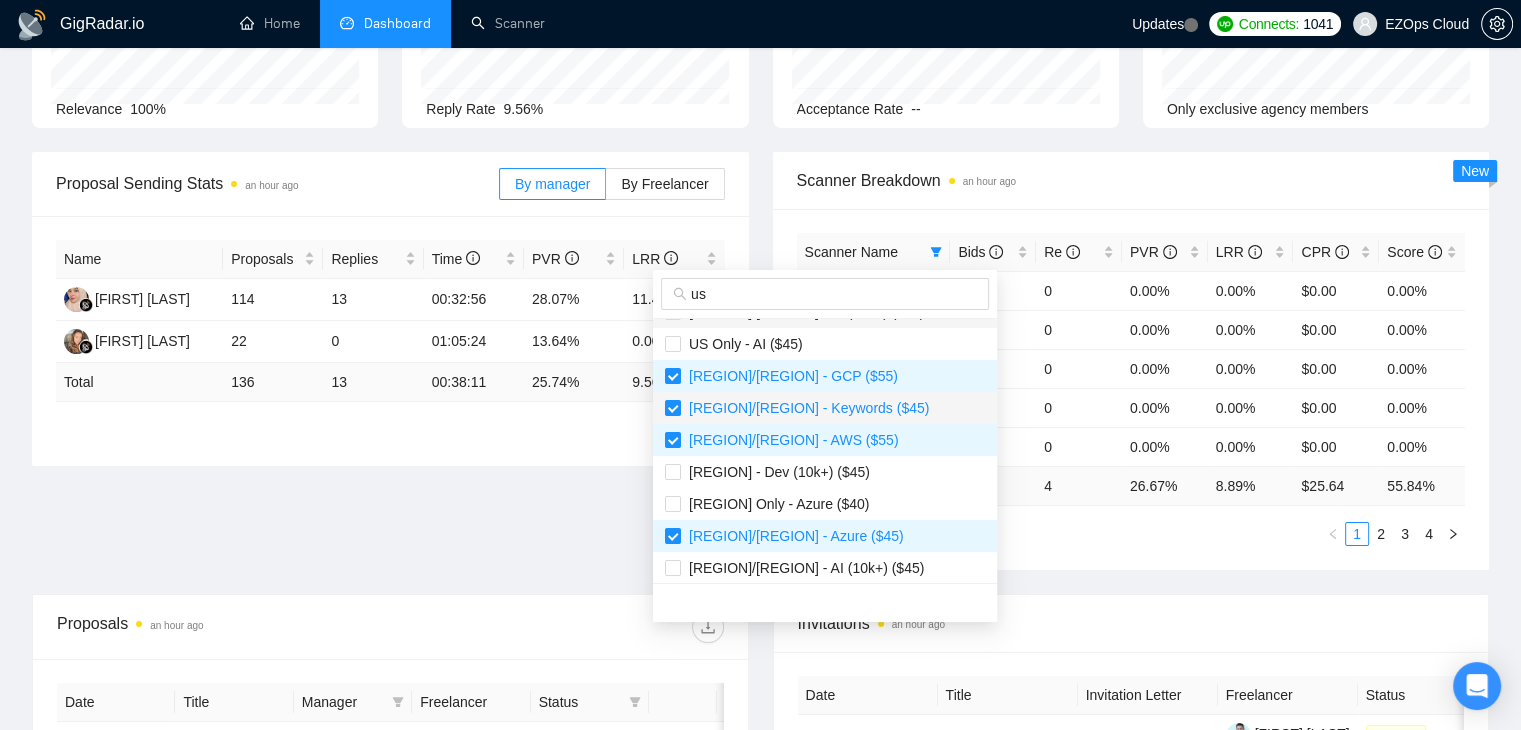 scroll, scrollTop: 700, scrollLeft: 0, axis: vertical 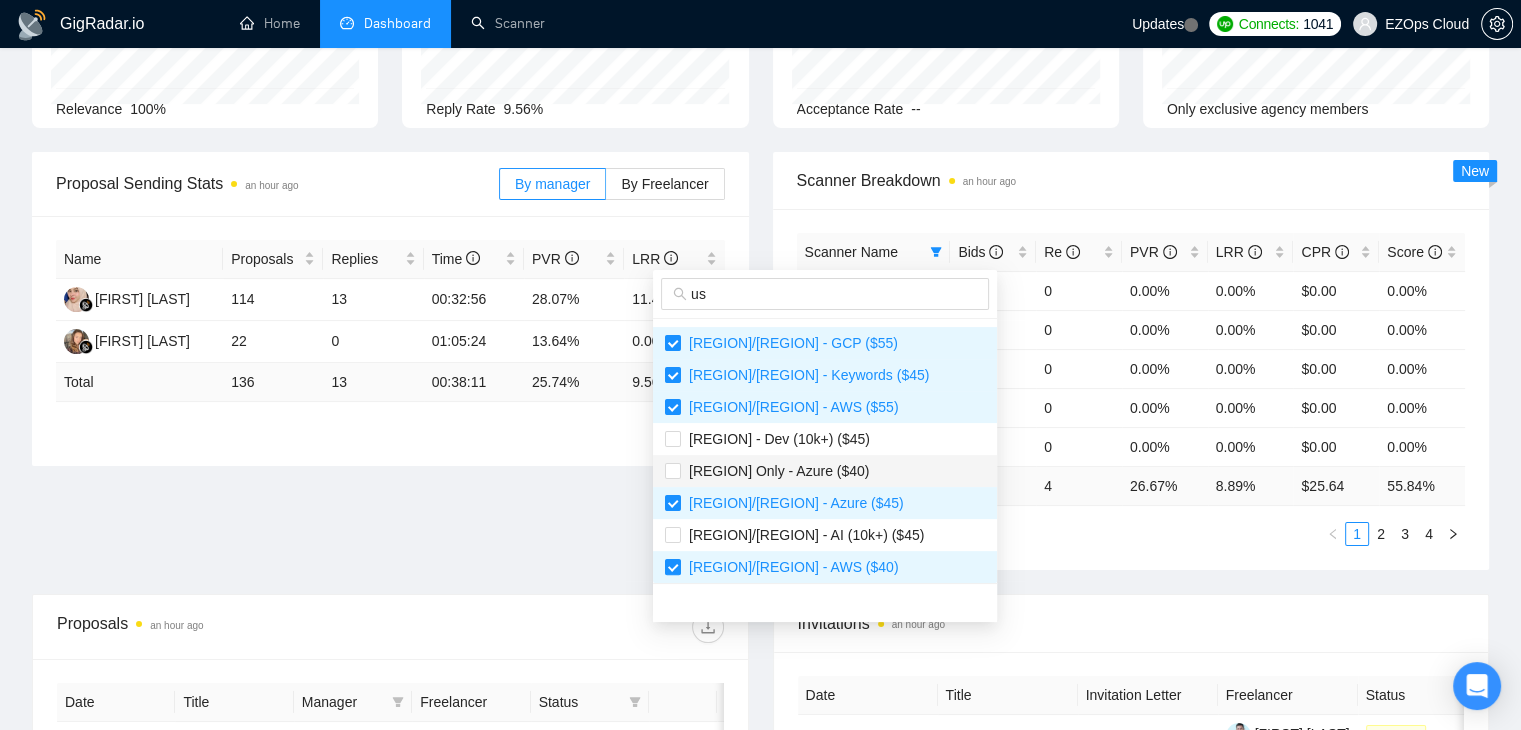click on "[REGION] Only - Azure ($40)" at bounding box center [825, 471] 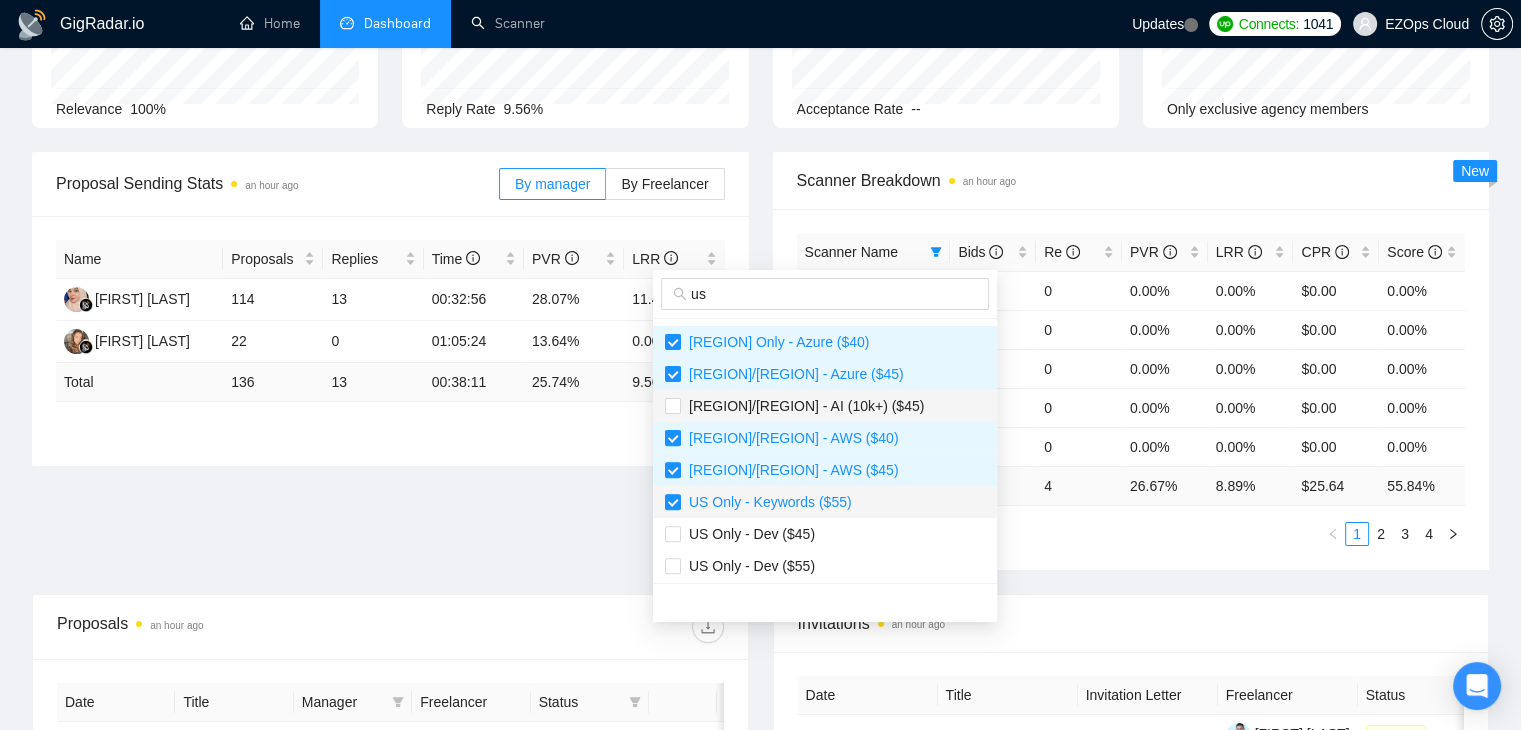 scroll, scrollTop: 832, scrollLeft: 0, axis: vertical 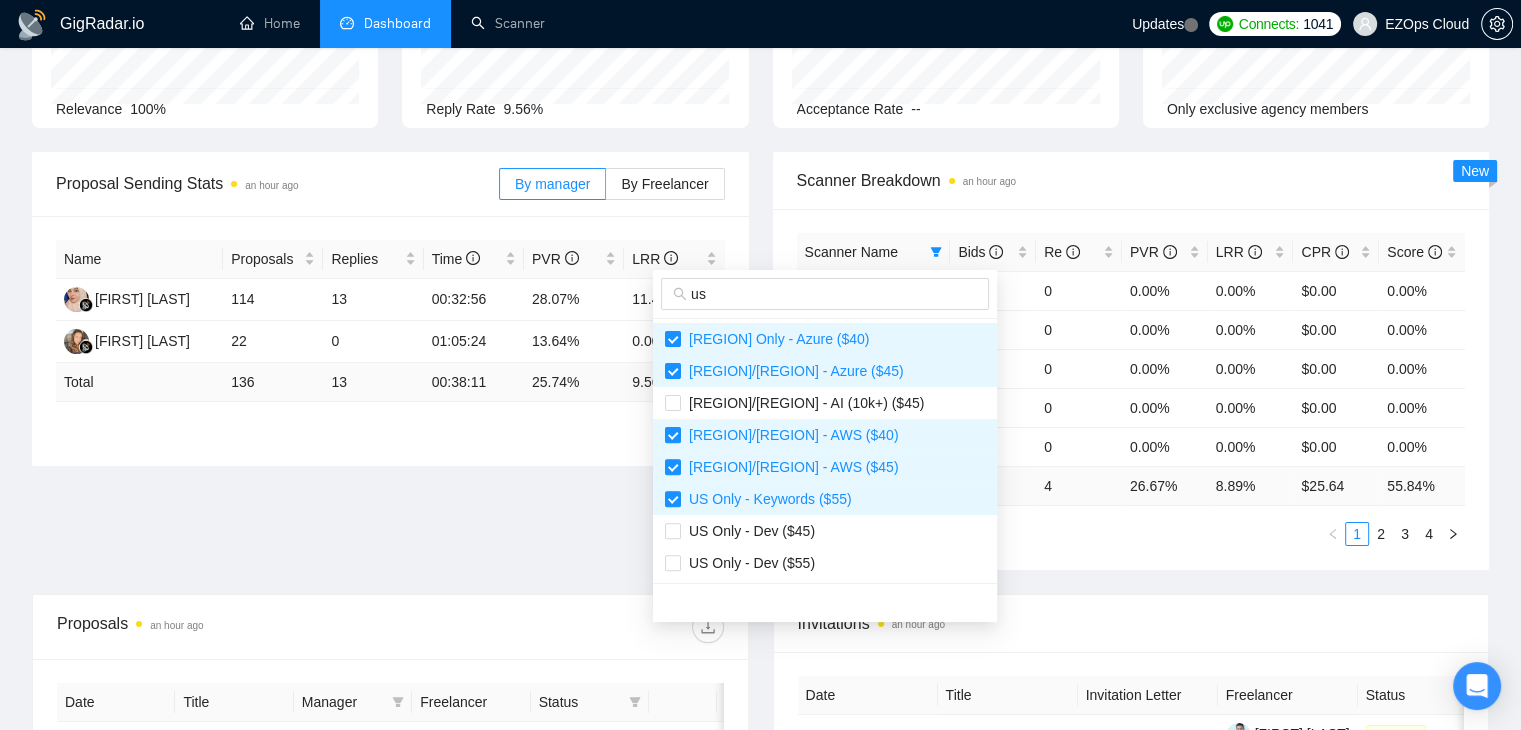 type 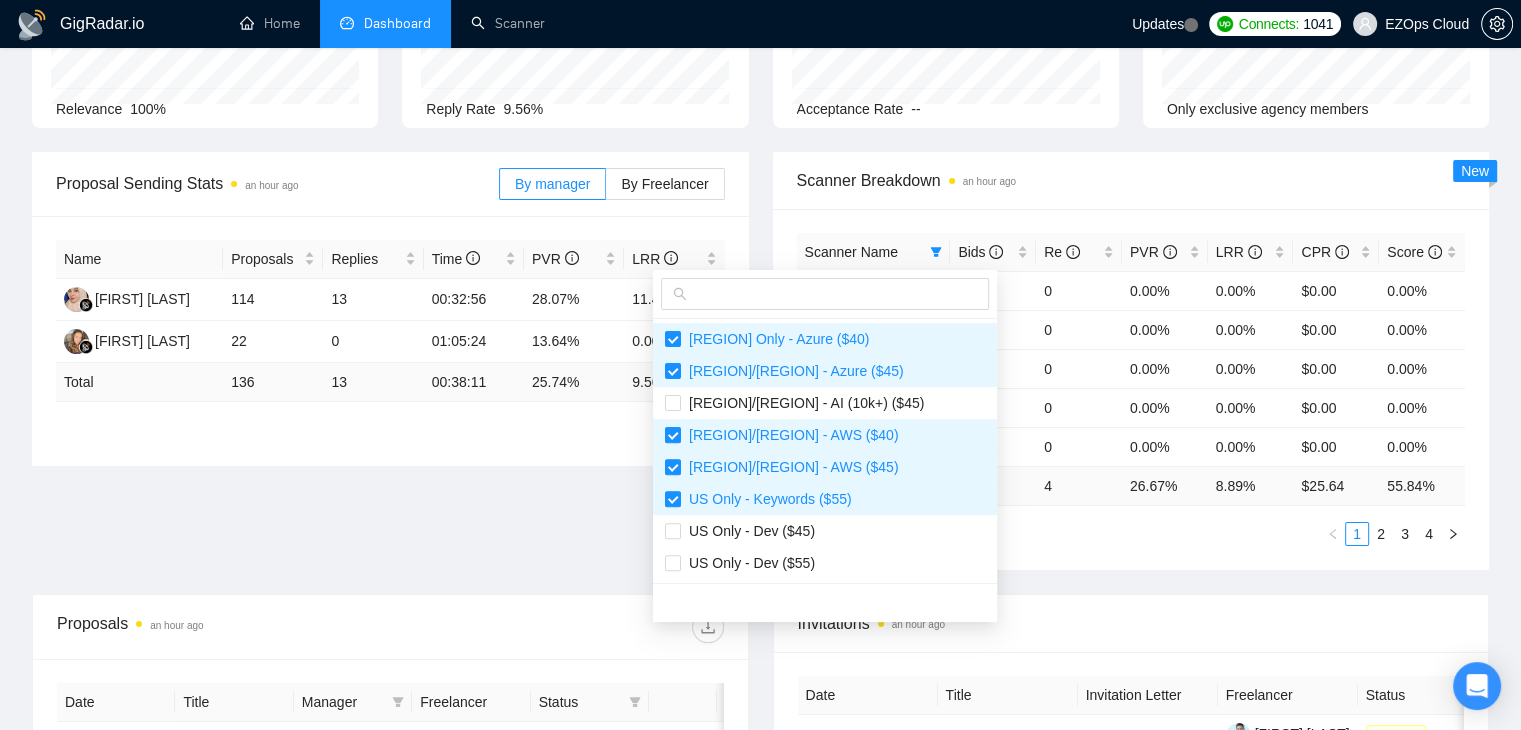 click on "Scanner Name Bids   Re   PVR   LRR   CPR   Score   [REGION] Only - AWS ($55) 2 0 0.00% 0.00% $0.00 0.00% [REGION] Only - Azure ($45) 0 0 0.00% 0.00% $0.00 0.00% [REGION] Only - Keywords ($45) 0 0 0.00% 0.00% $0.00 0.00% [REGION]/[REGION] - GCP ($40) 1 0 0.00% 0.00% $0.00 0.00% [REGION] Only - AWS ($45) 1 0 0.00% 0.00% $0.00 0.00% Total 45 4 26.67 % 8.89 % 1 2 3 4" at bounding box center (1131, 389) 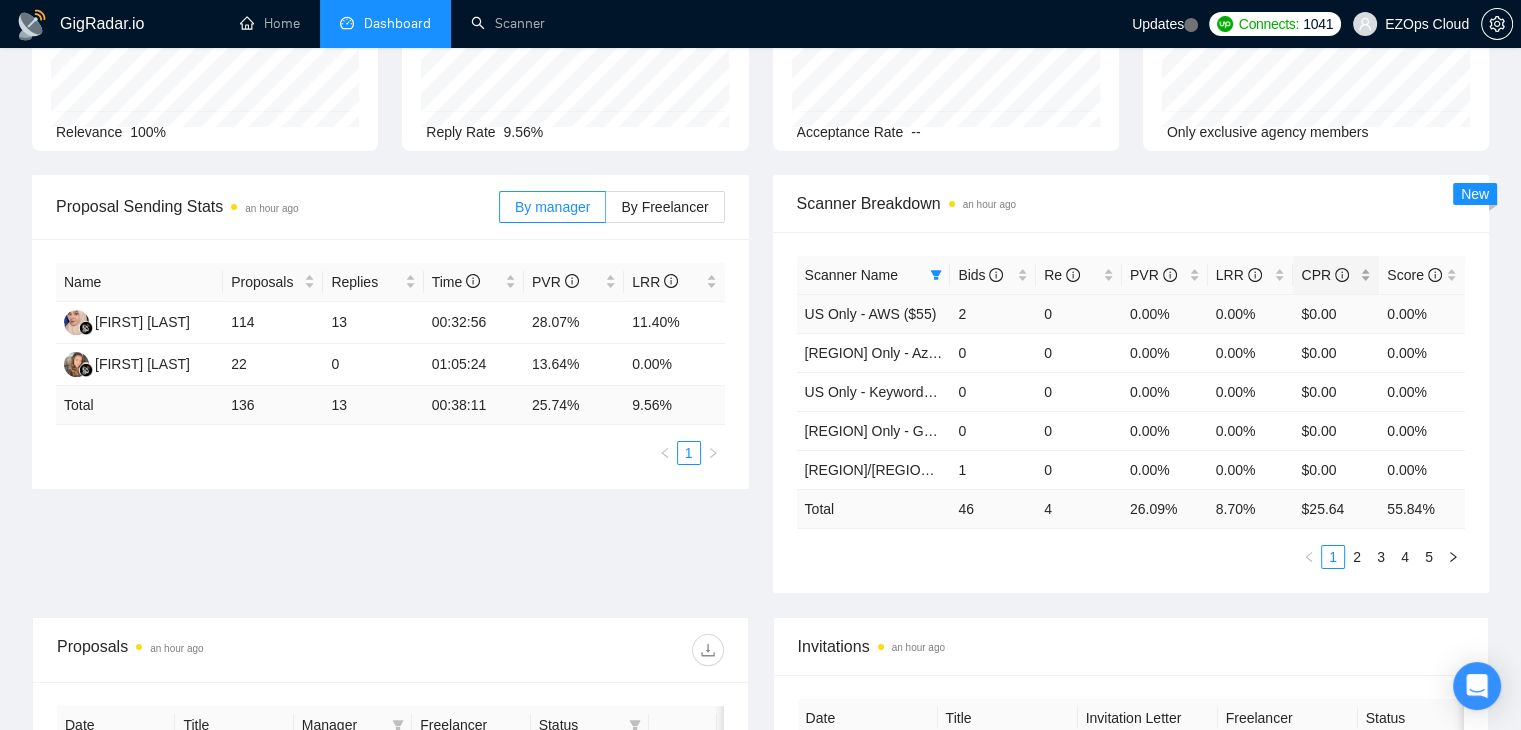 scroll, scrollTop: 0, scrollLeft: 0, axis: both 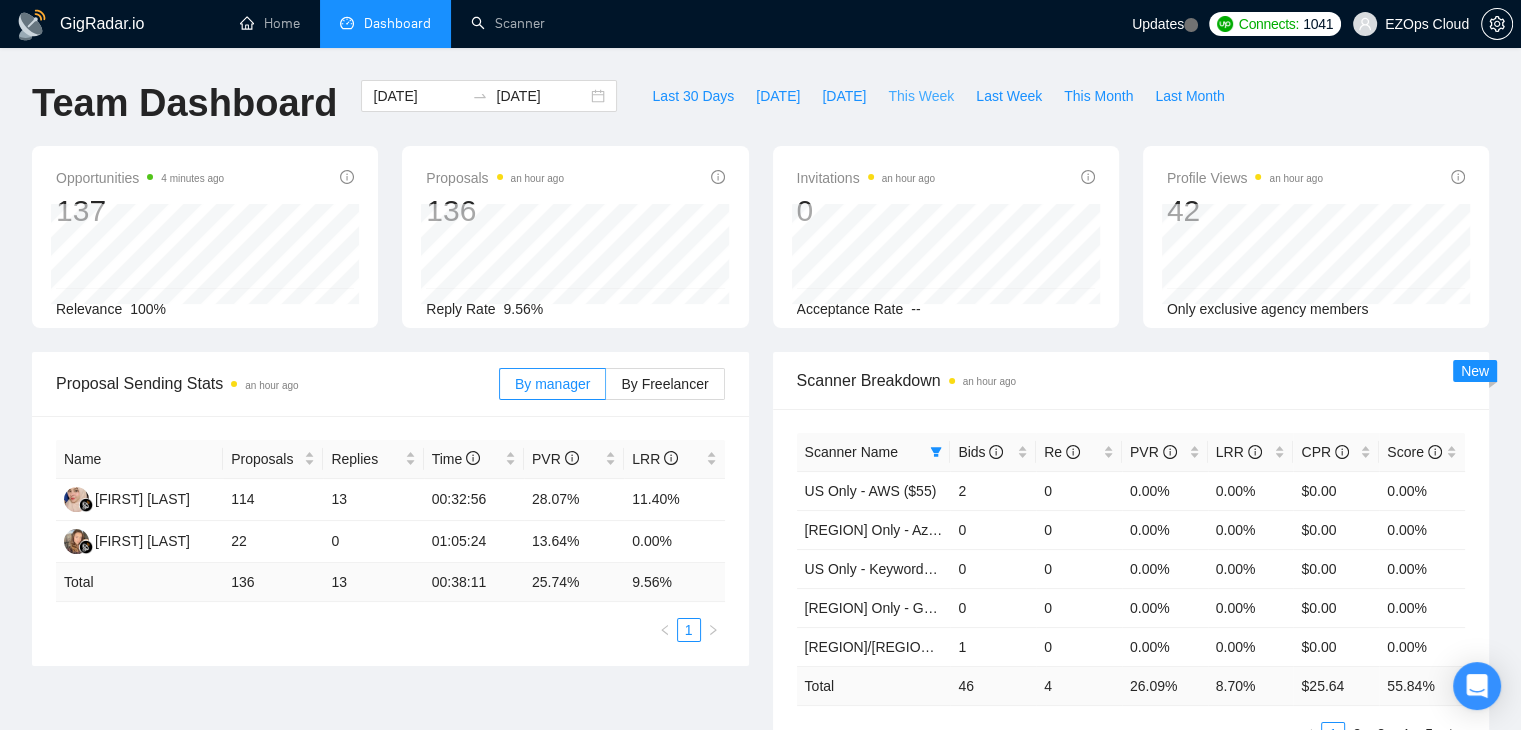 click on "This Week" at bounding box center [921, 96] 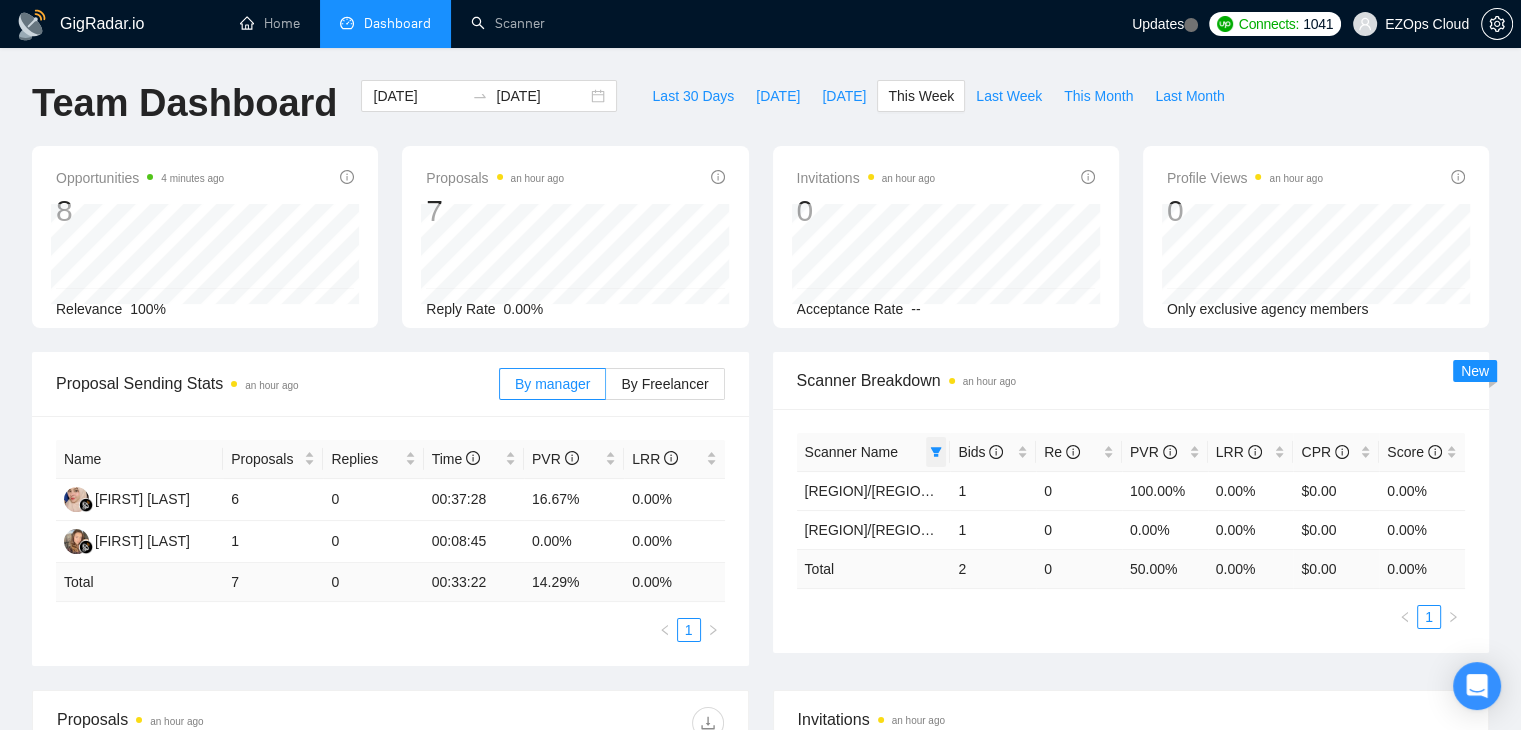 click 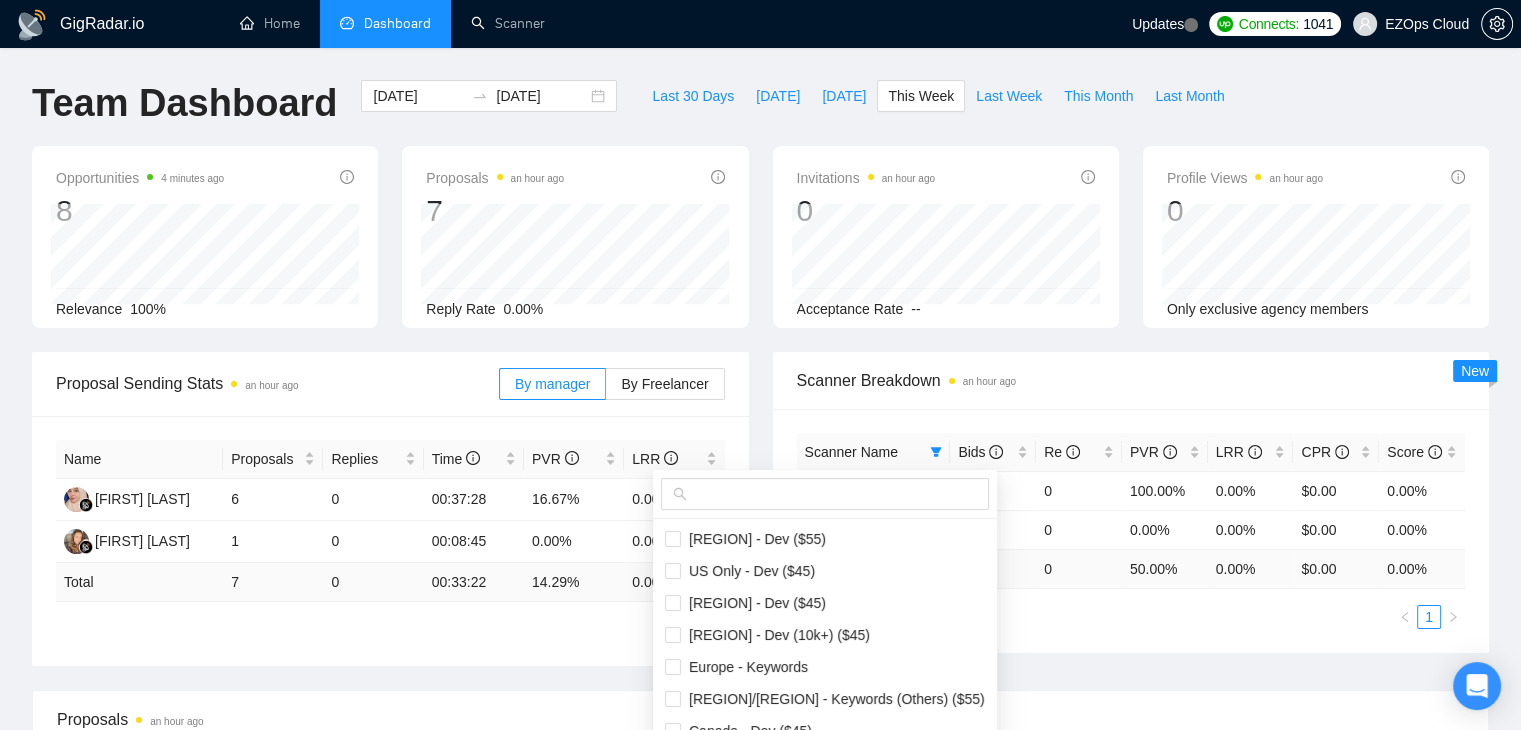 click at bounding box center [825, 494] 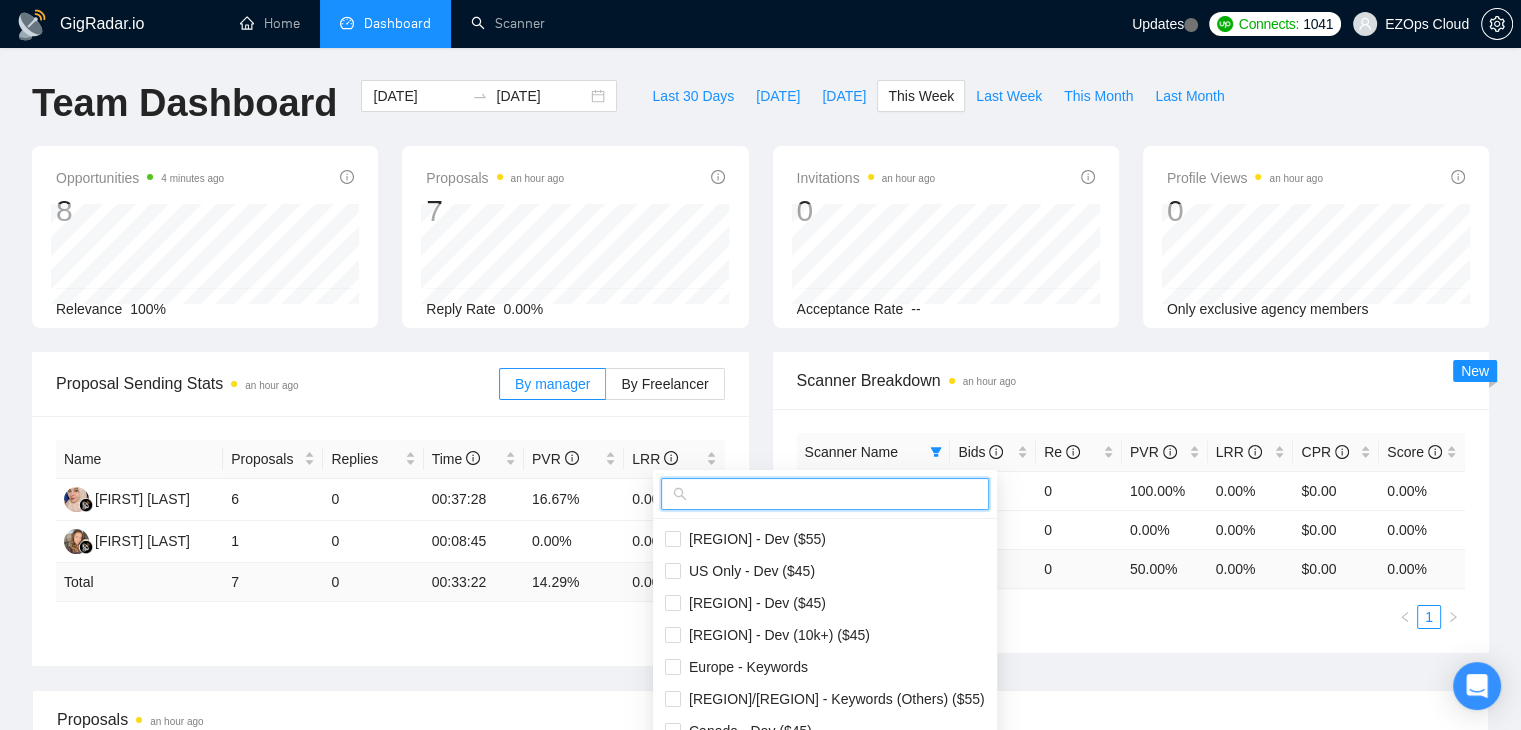 click at bounding box center (834, 494) 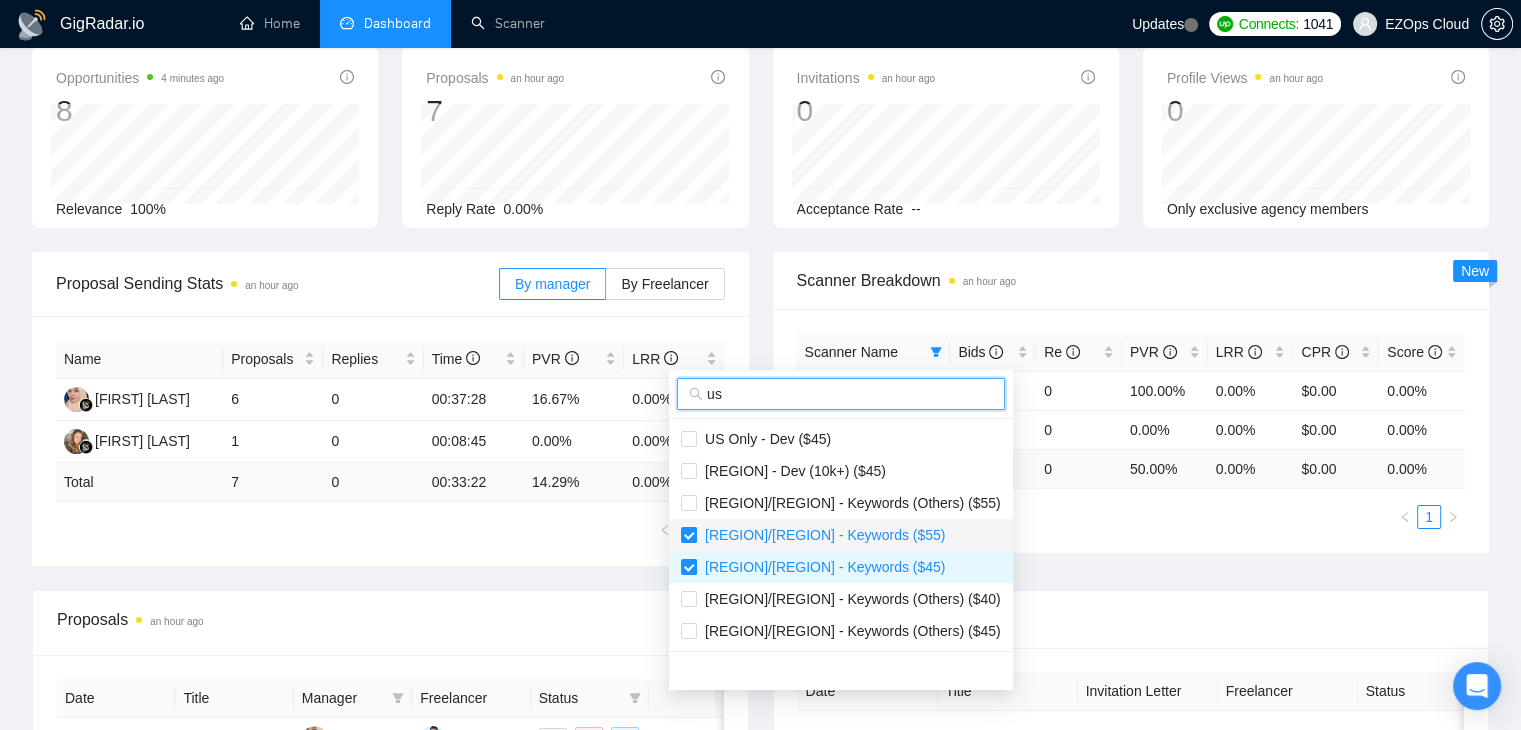 scroll, scrollTop: 200, scrollLeft: 0, axis: vertical 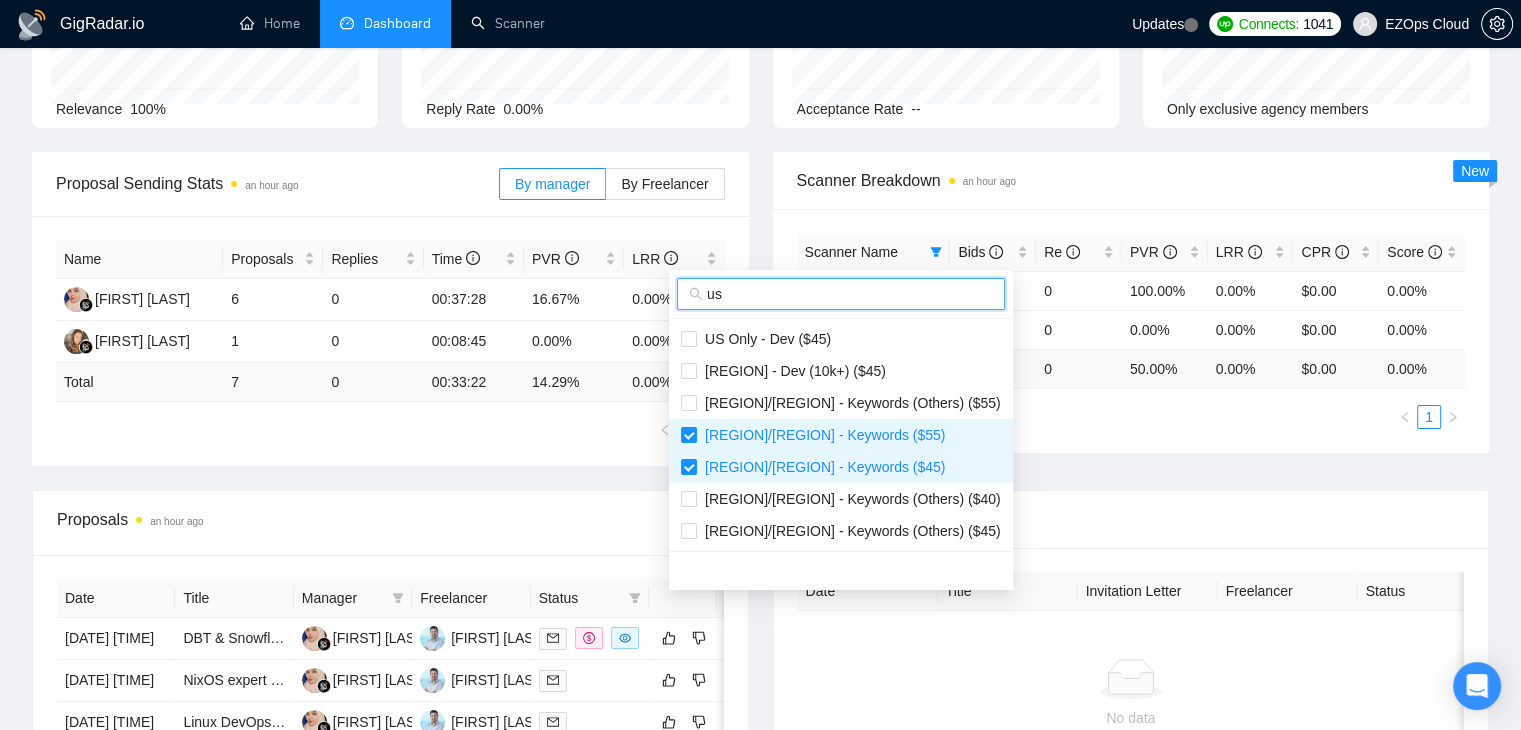 type on "us" 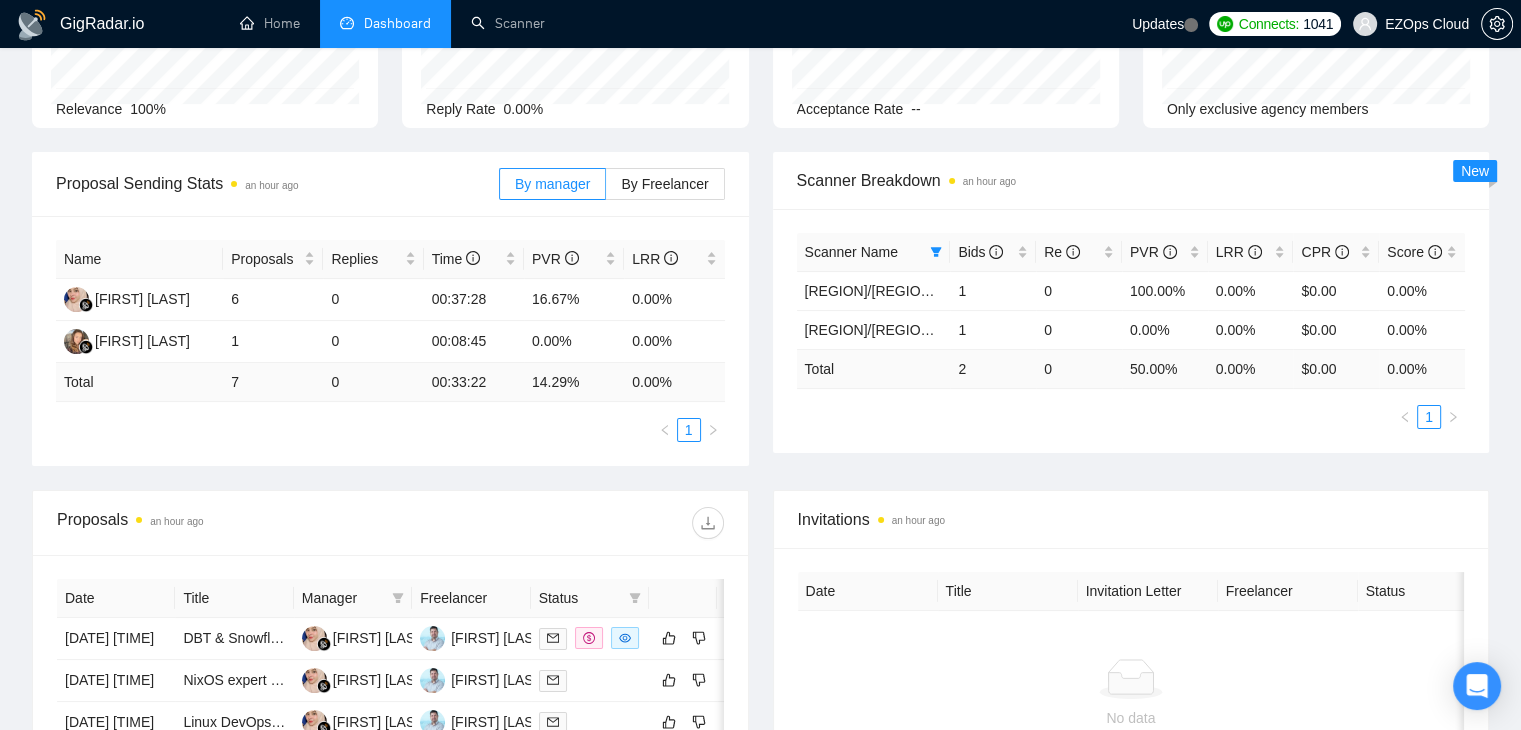 click on "[REGION]/[REGION] - Keywords ($55) 1 0 100.00% 0.00% $0.00 0.00% [REGION]/[REGION] - Keywords ($45) 1 0 0.00% 0.00% $0.00 0.00% Total 2 0 50.00 % 0.00 % $ 0.00 0.00 % 1" at bounding box center [1131, 331] 